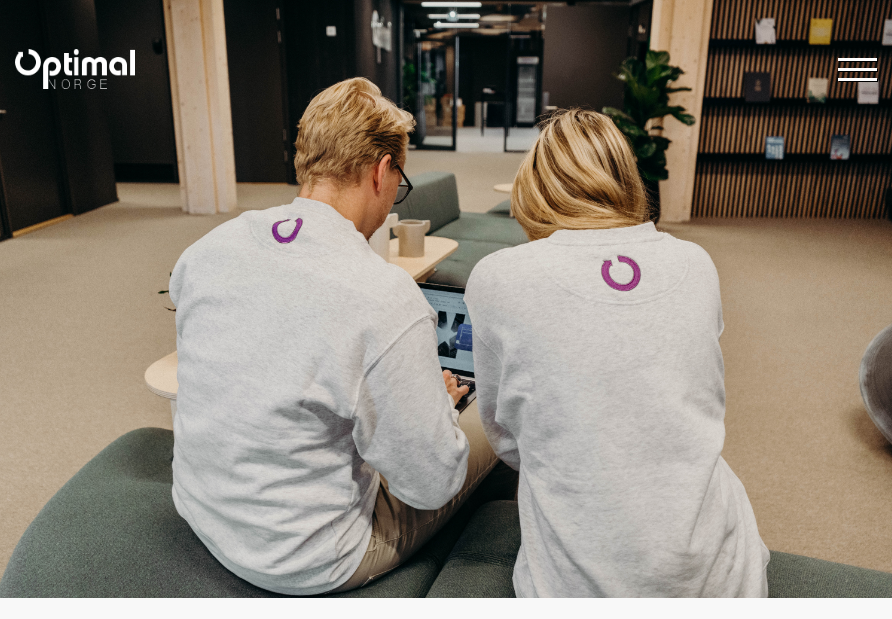 scroll, scrollTop: 0, scrollLeft: 0, axis: both 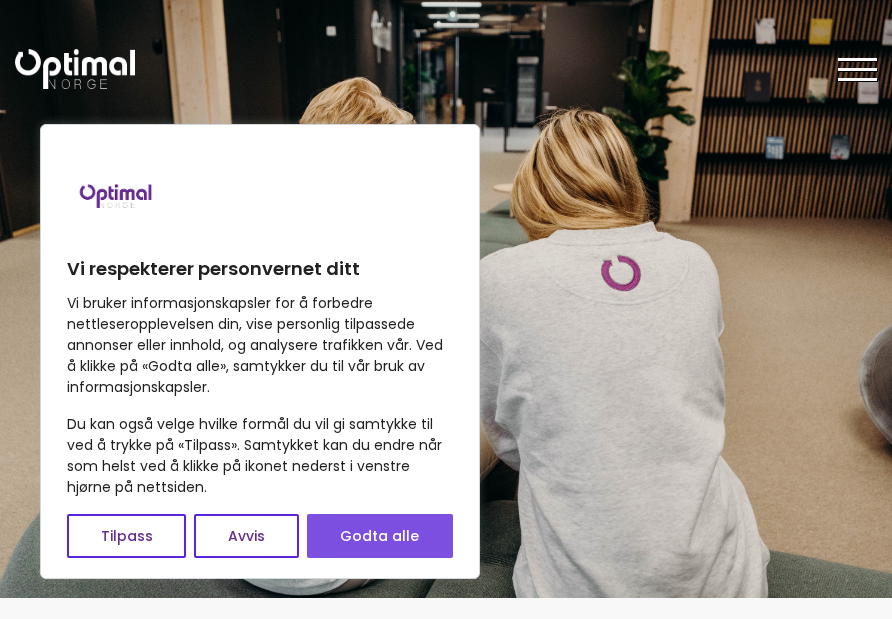 click on "Godta alle" at bounding box center (380, 536) 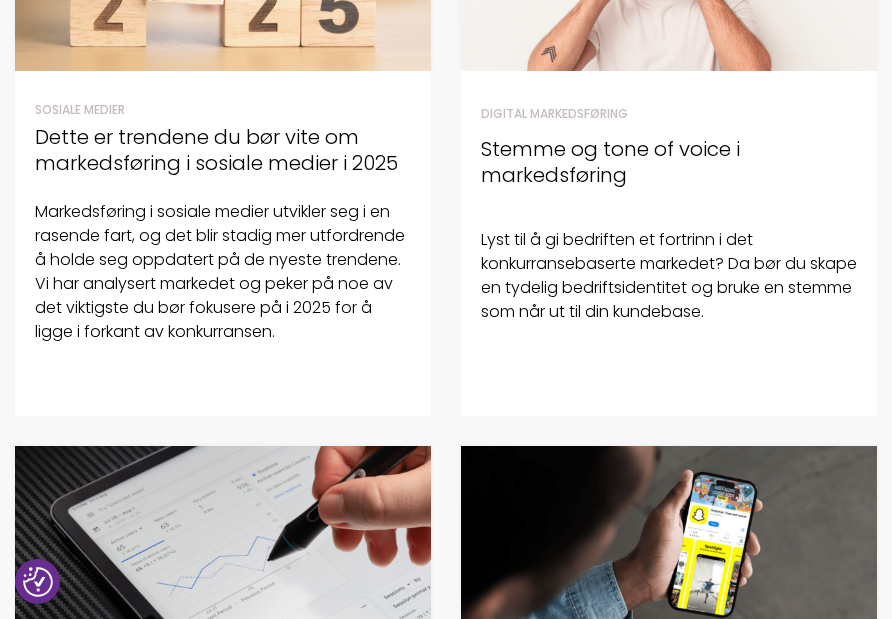 scroll, scrollTop: 912, scrollLeft: 0, axis: vertical 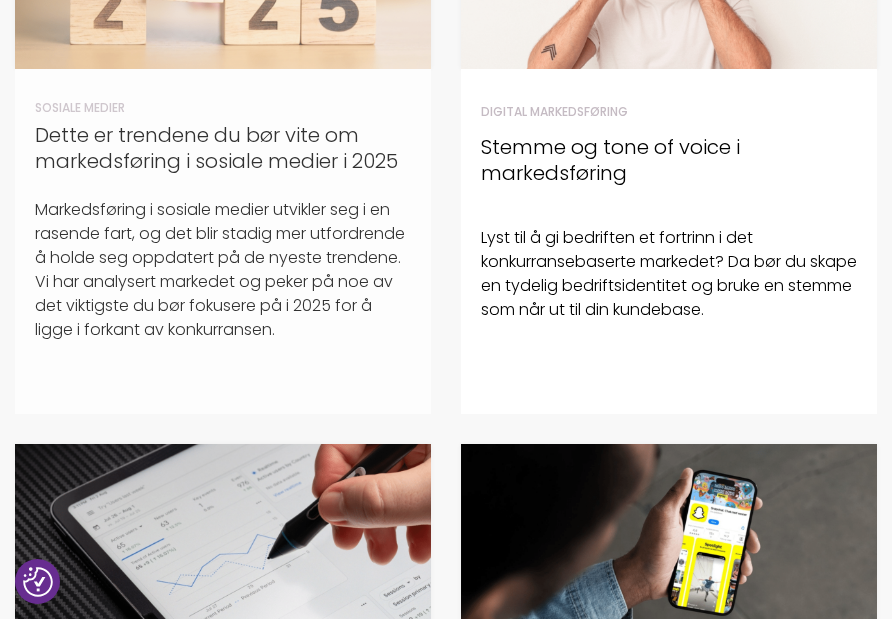 click on "Markedsføring i sosiale medier utvikler seg i en rasende fart, og det blir stadig mer utfordrende å holde seg oppdatert på de nyeste trendene. Vi har analysert markedet og peker på noe av det viktigste du bør fokusere på i [YEAR] for å ligge i forkant av konkurransen." at bounding box center (223, 270) 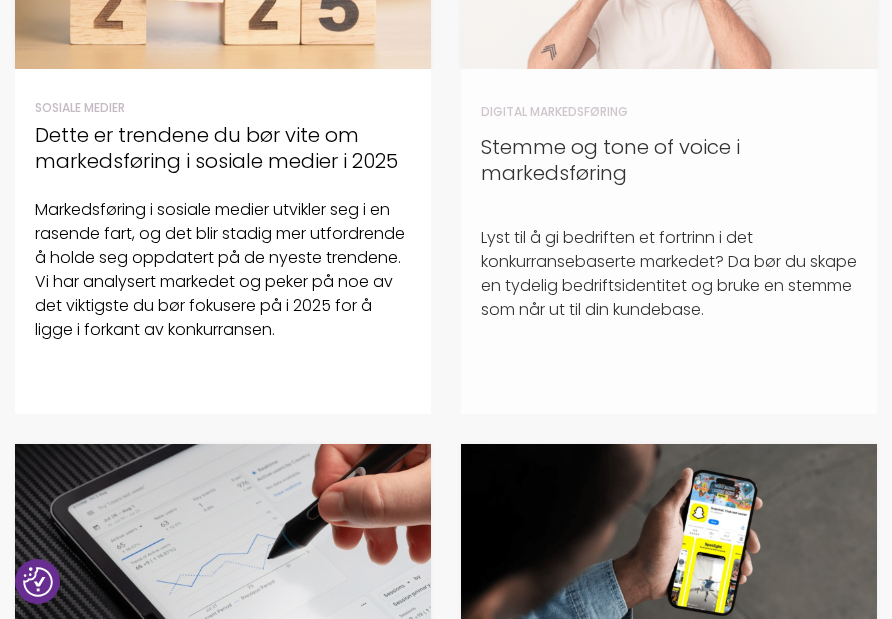 scroll, scrollTop: 902, scrollLeft: 0, axis: vertical 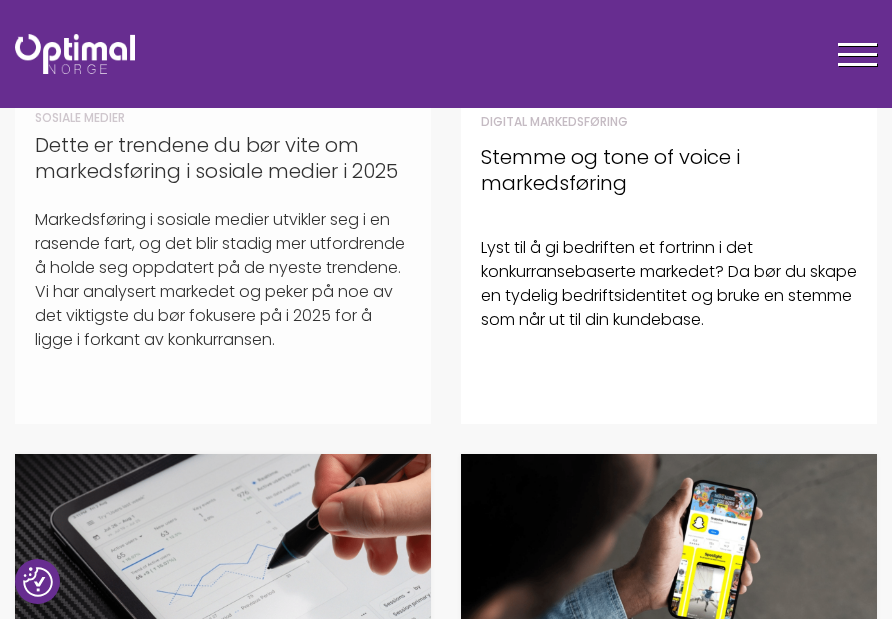 click on "Dette er trendene du bør vite om markedsføring i sosiale medier i [YEAR]" at bounding box center [223, 158] 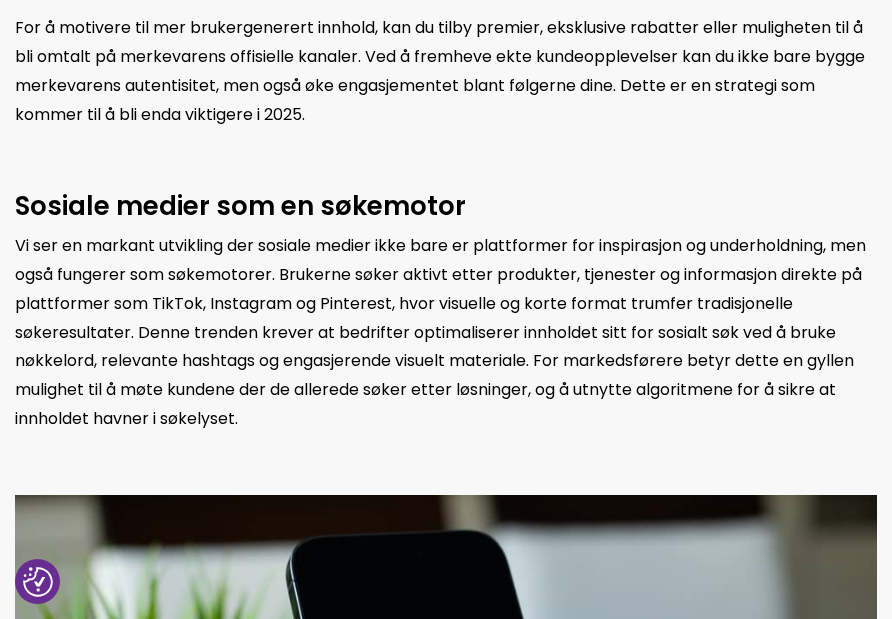 scroll, scrollTop: 3015, scrollLeft: 0, axis: vertical 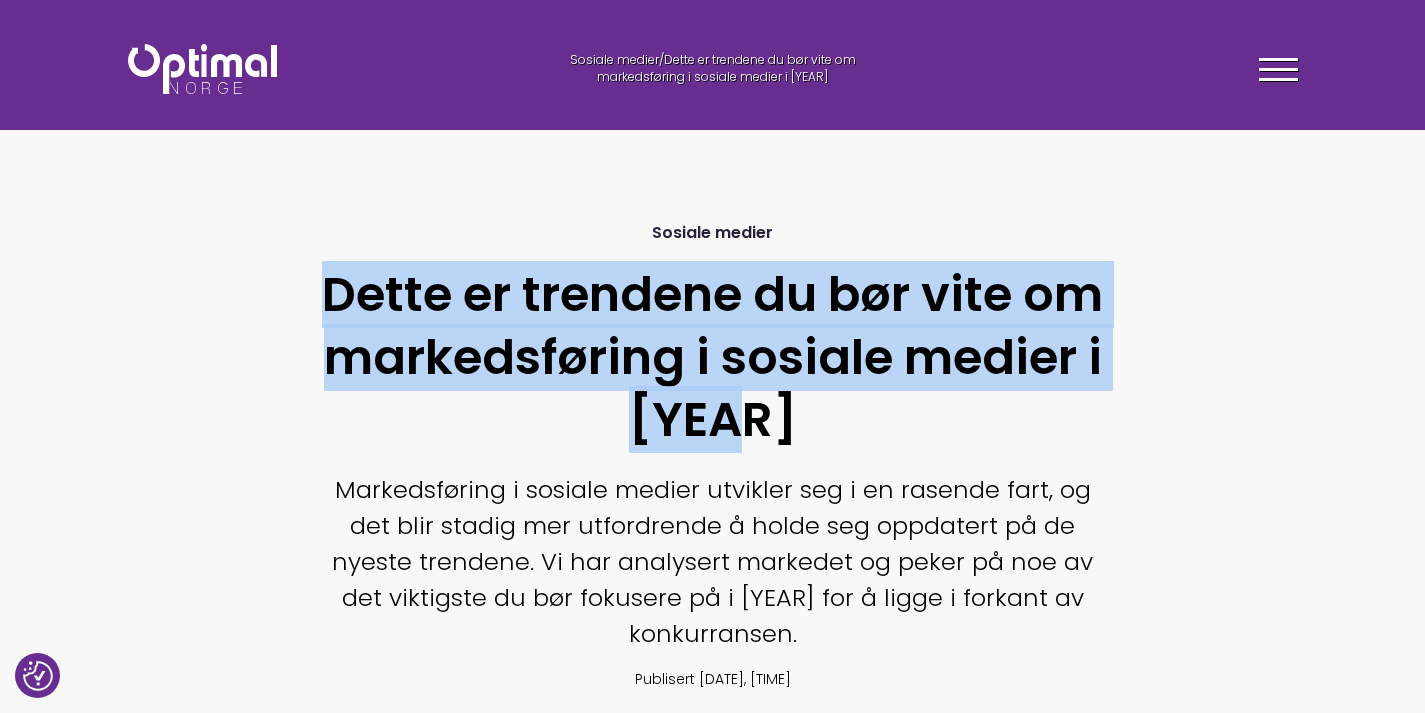 drag, startPoint x: 309, startPoint y: 298, endPoint x: 804, endPoint y: 408, distance: 507.07495 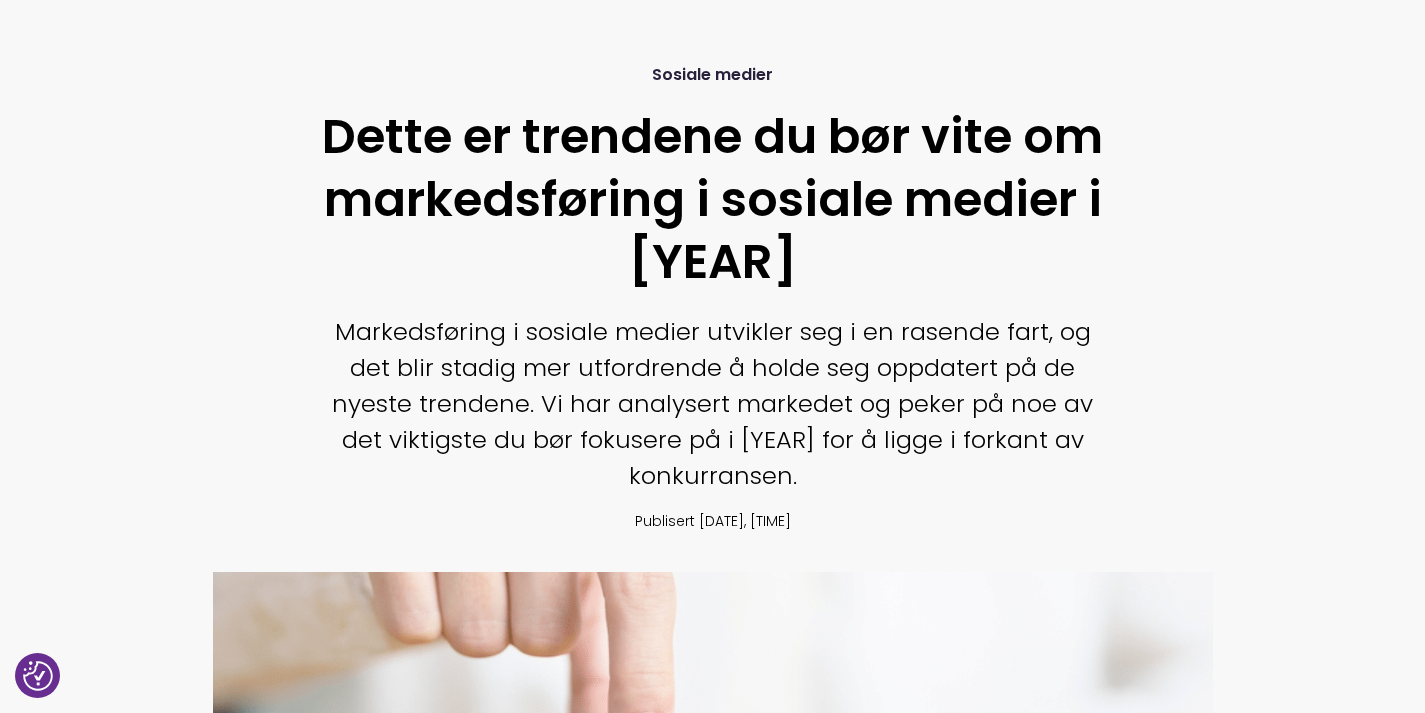 scroll, scrollTop: 177, scrollLeft: 0, axis: vertical 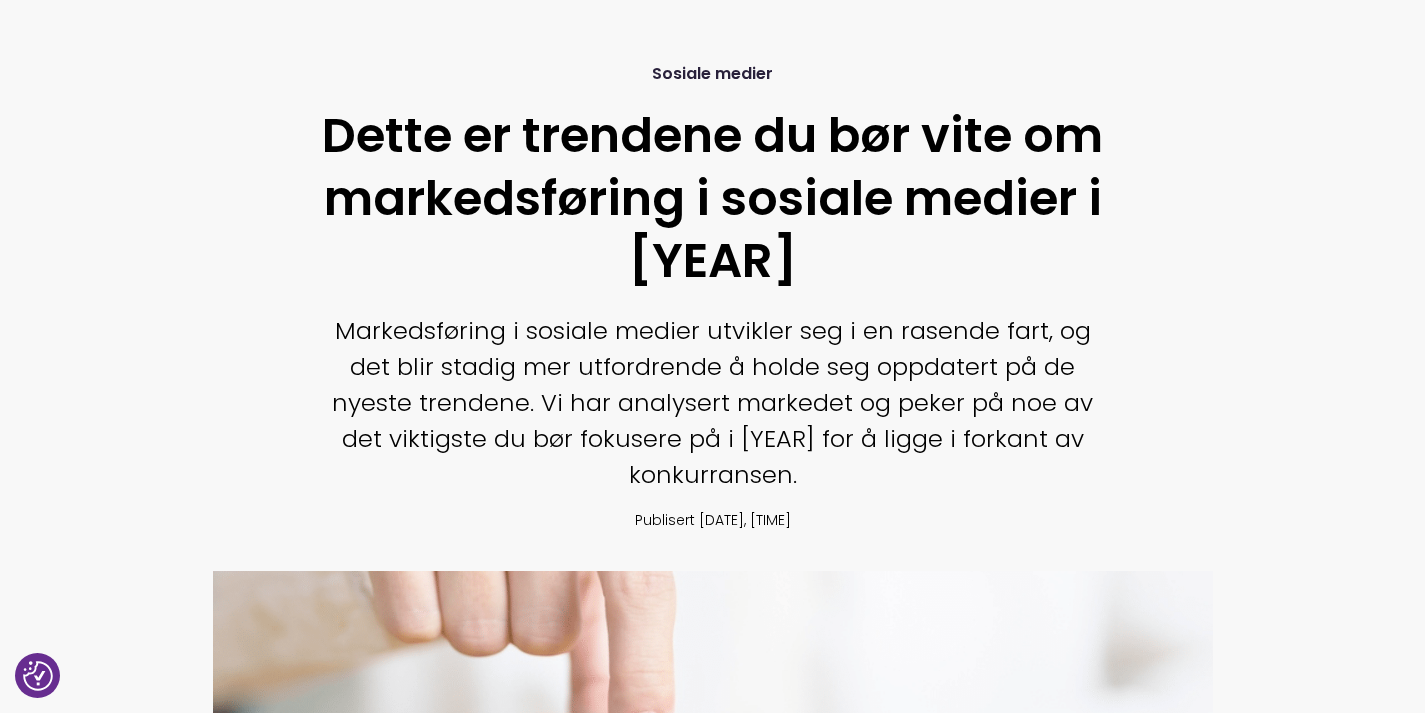 click on "Dette er trendene du bør vite om markedsføring i sosiale medier i [YEAR]" at bounding box center (713, 198) 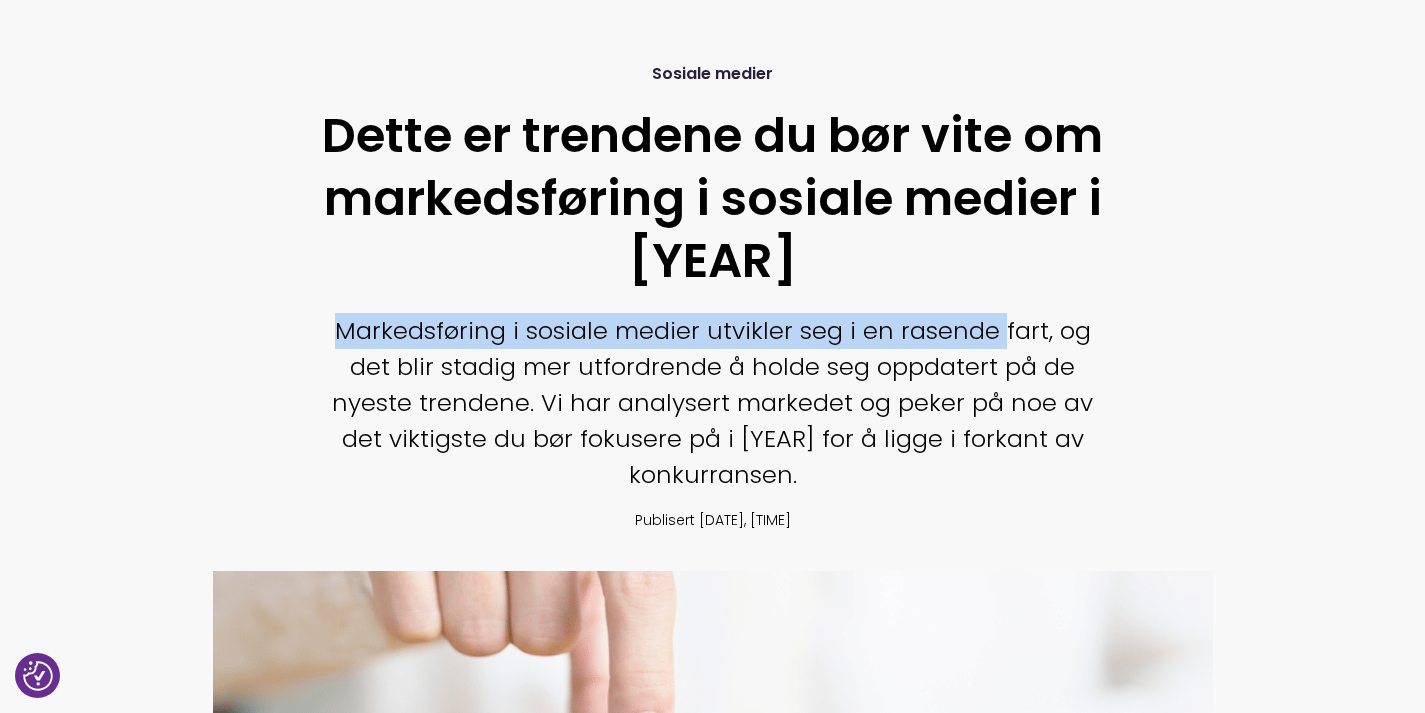 drag, startPoint x: 347, startPoint y: 325, endPoint x: 1003, endPoint y: 334, distance: 656.0617 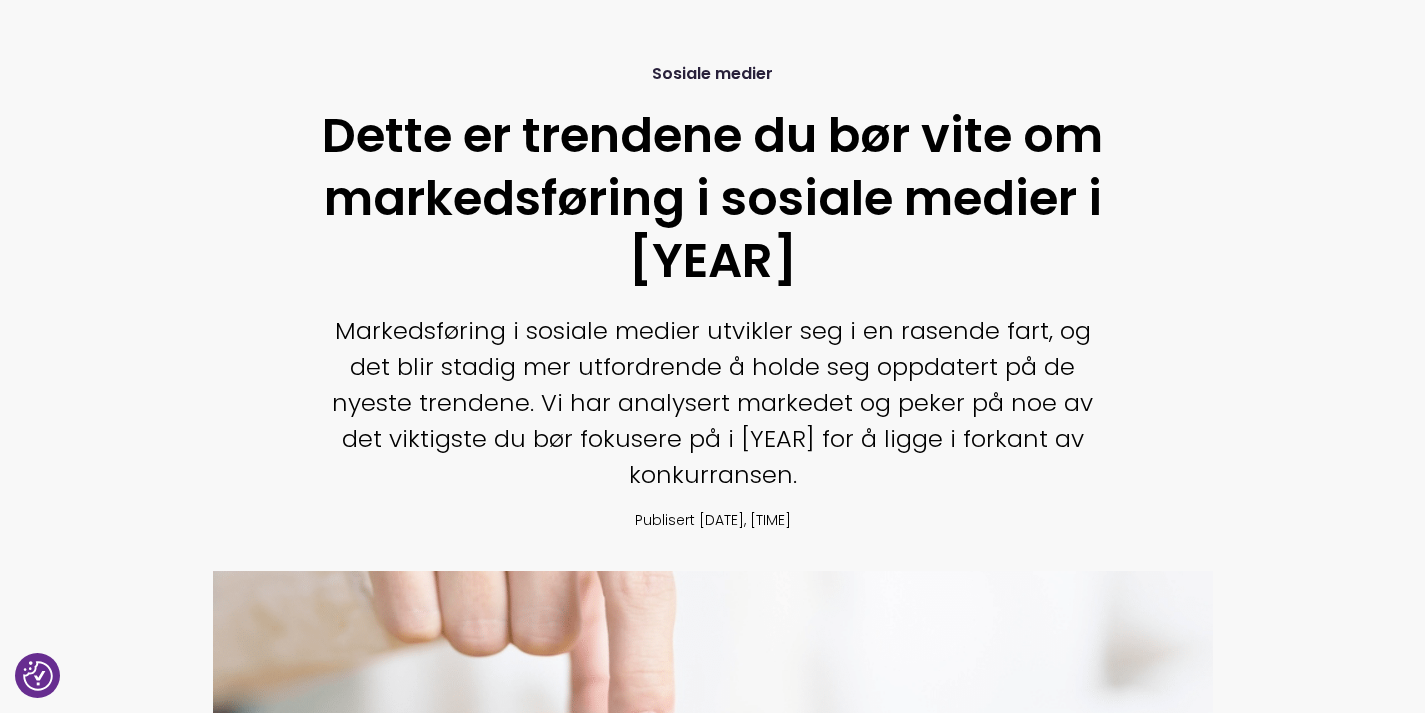 click on "Markedsføring i sosiale medier utvikler seg i en rasende fart, og det blir stadig mer utfordrende å holde seg oppdatert på de nyeste trendene. Vi har analysert markedet og peker på noe av det viktigste du bør fokusere på i [YEAR] for å ligge i forkant av konkurransen." at bounding box center (713, 403) 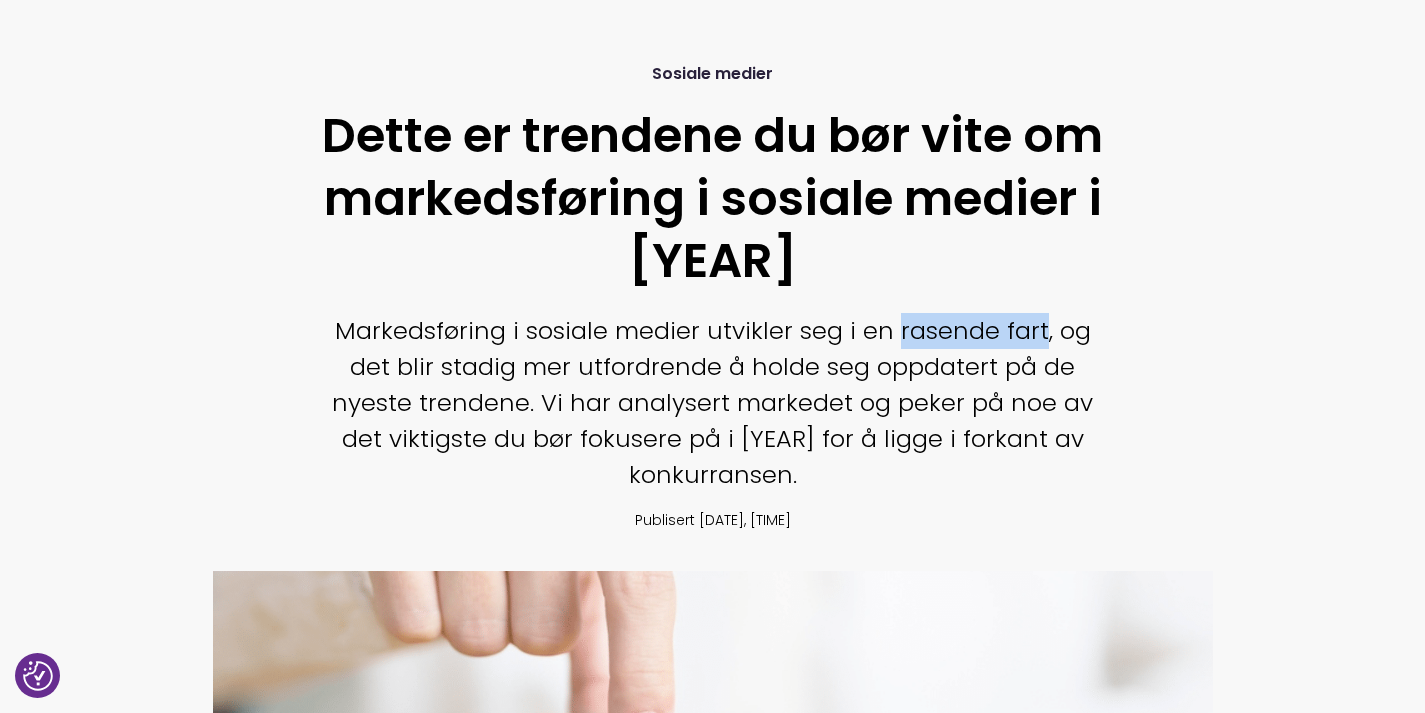 drag, startPoint x: 896, startPoint y: 334, endPoint x: 1043, endPoint y: 345, distance: 147.411 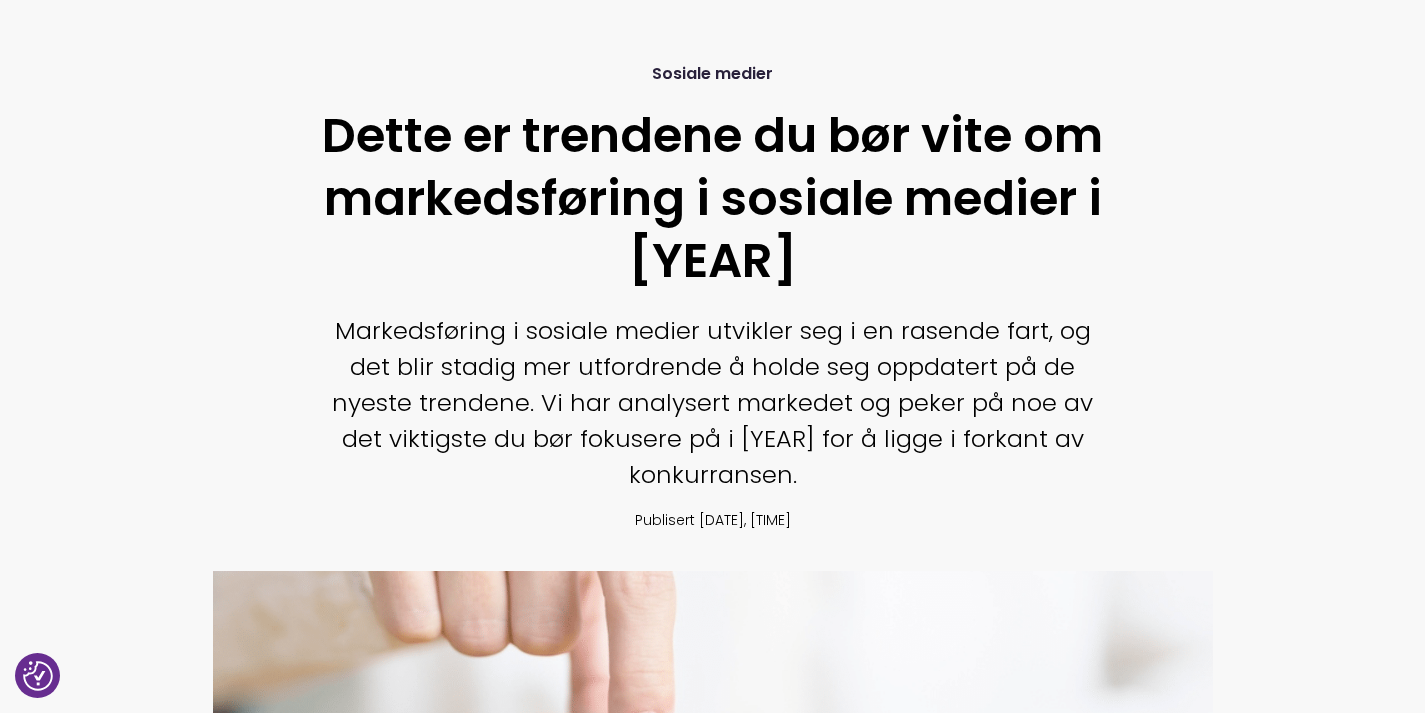 click on "Markedsføring i sosiale medier utvikler seg i en rasende fart, og det blir stadig mer utfordrende å holde seg oppdatert på de nyeste trendene. Vi har analysert markedet og peker på noe av det viktigste du bør fokusere på i [YEAR] for å ligge i forkant av konkurransen." at bounding box center (713, 403) 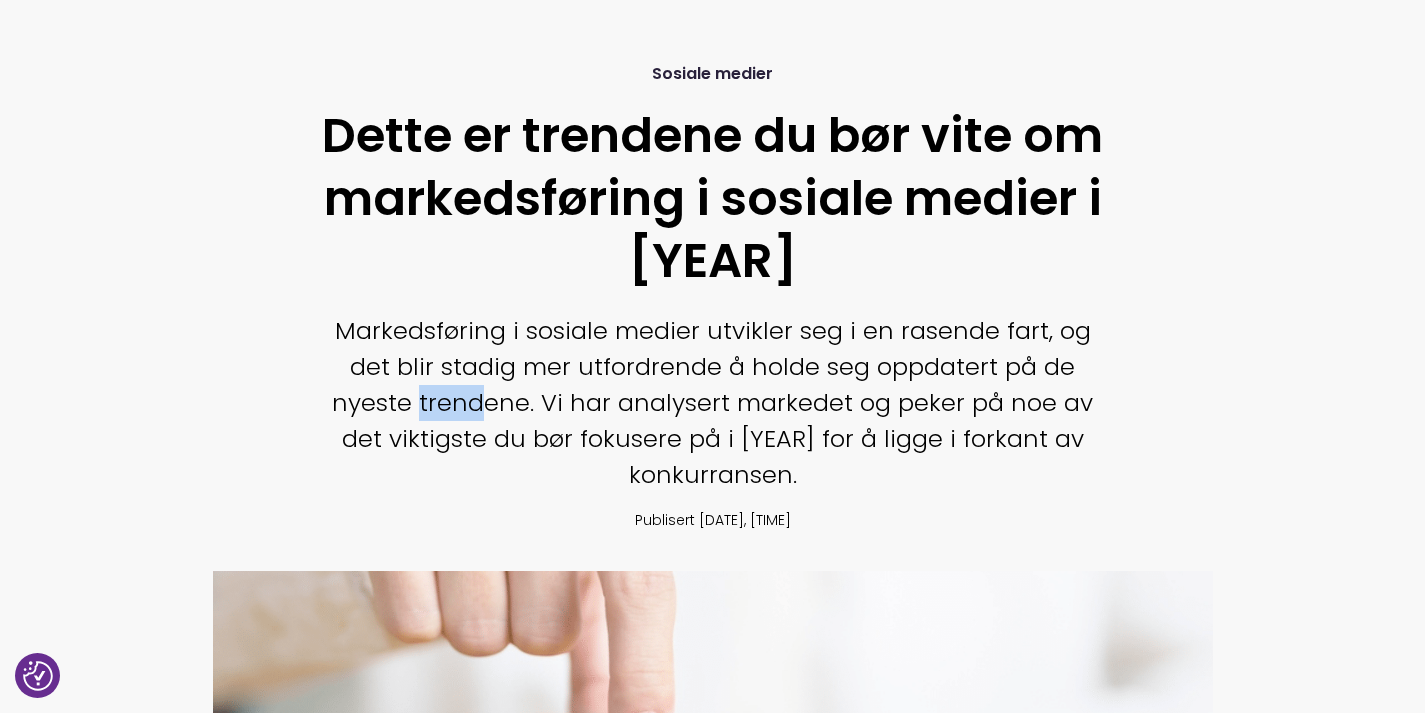drag, startPoint x: 426, startPoint y: 400, endPoint x: 480, endPoint y: 404, distance: 54.147945 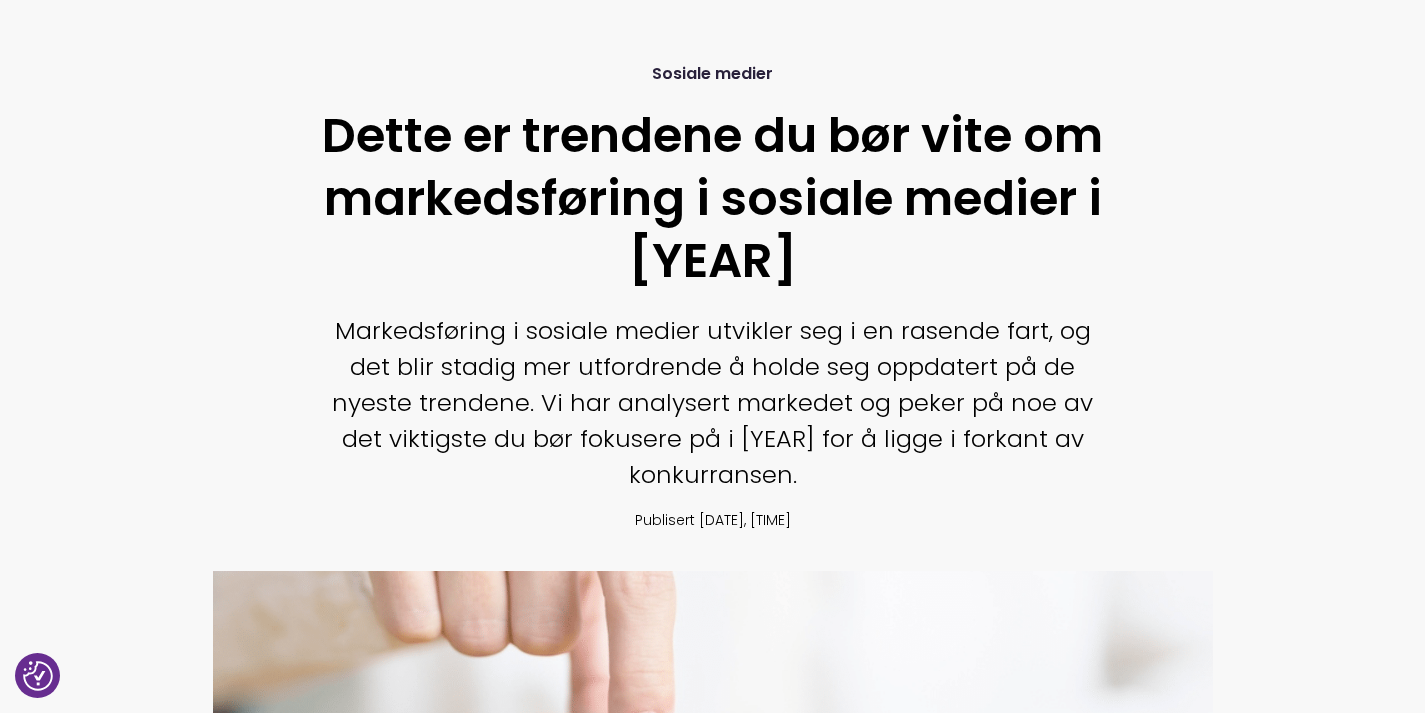 click on "Sosiale medier
Dette er trendene du bør vite om markedsføring i sosiale medier i [YEAR]
Markedsføring i sosiale medier utvikler seg i en rasende fart, og det blir stadig mer utfordrende å holde seg oppdatert på de nyeste trendene. Vi har analysert markedet og peker på noe av det viktigste du bør fokusere på i [YEAR] for å ligge i forkant av konkurransen.
Publisert [DATE], [TIME]" at bounding box center [713, 297] 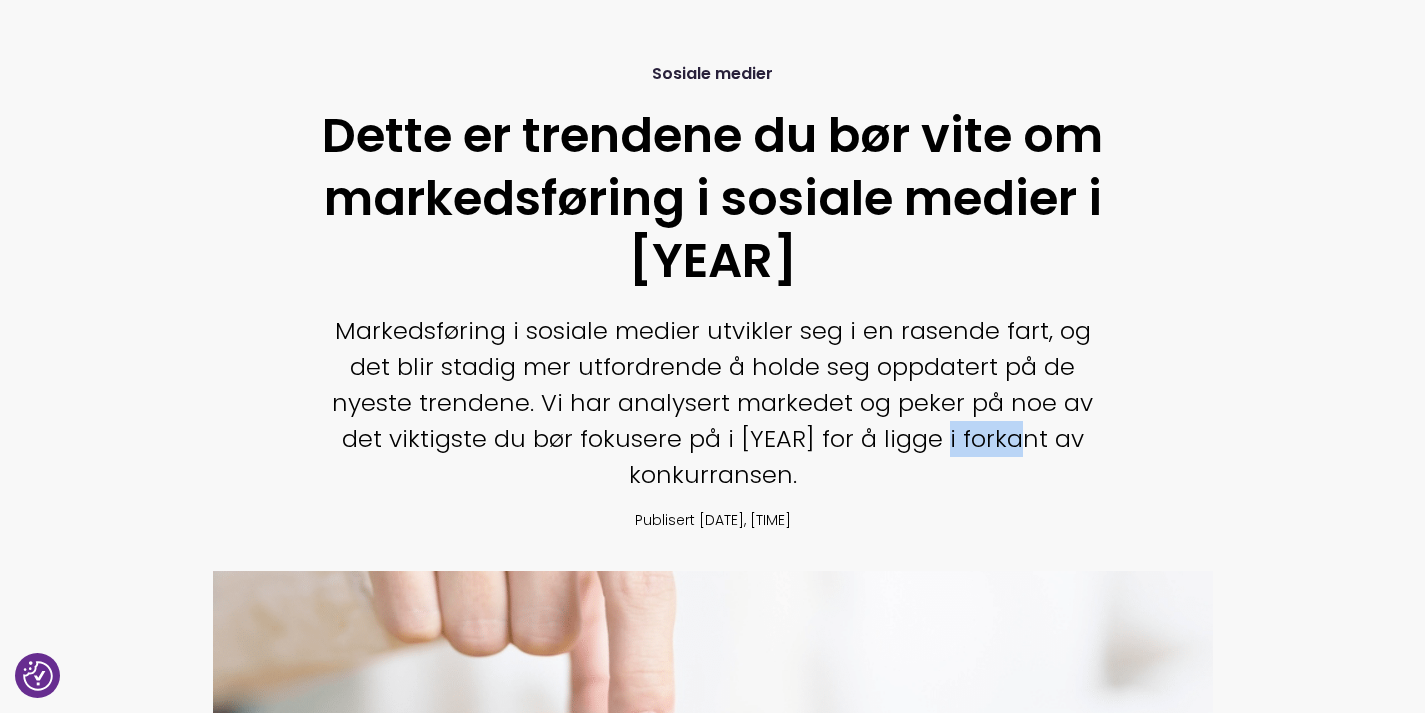 drag, startPoint x: 953, startPoint y: 439, endPoint x: 1030, endPoint y: 455, distance: 78.64477 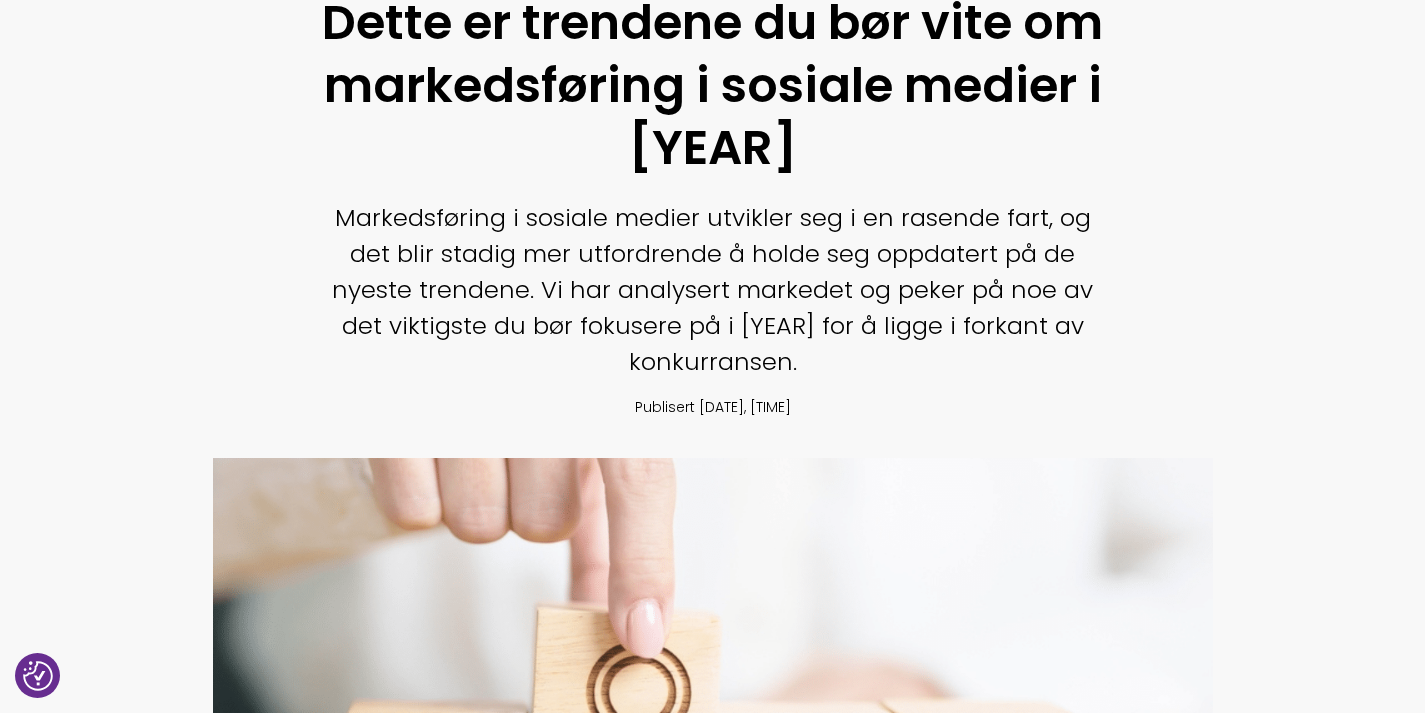 scroll, scrollTop: 299, scrollLeft: 0, axis: vertical 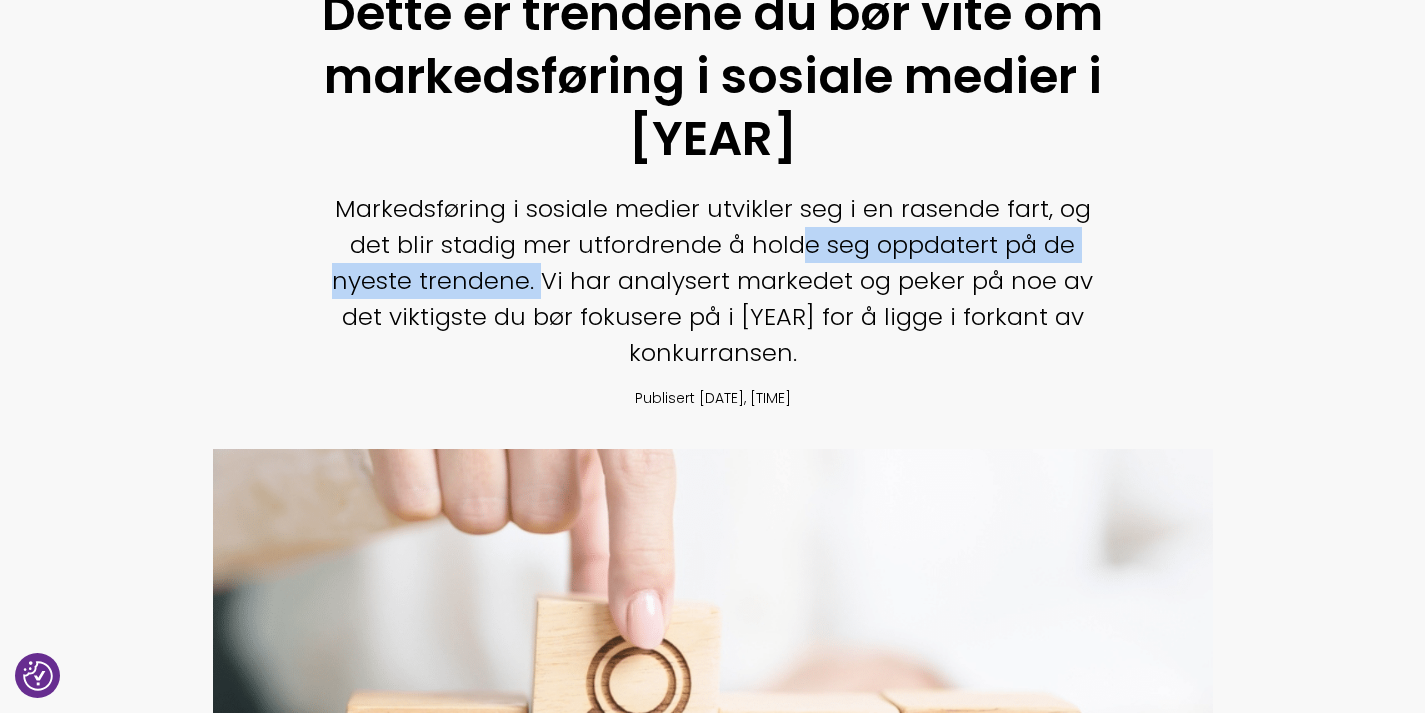 drag, startPoint x: 545, startPoint y: 272, endPoint x: 805, endPoint y: 253, distance: 260.6933 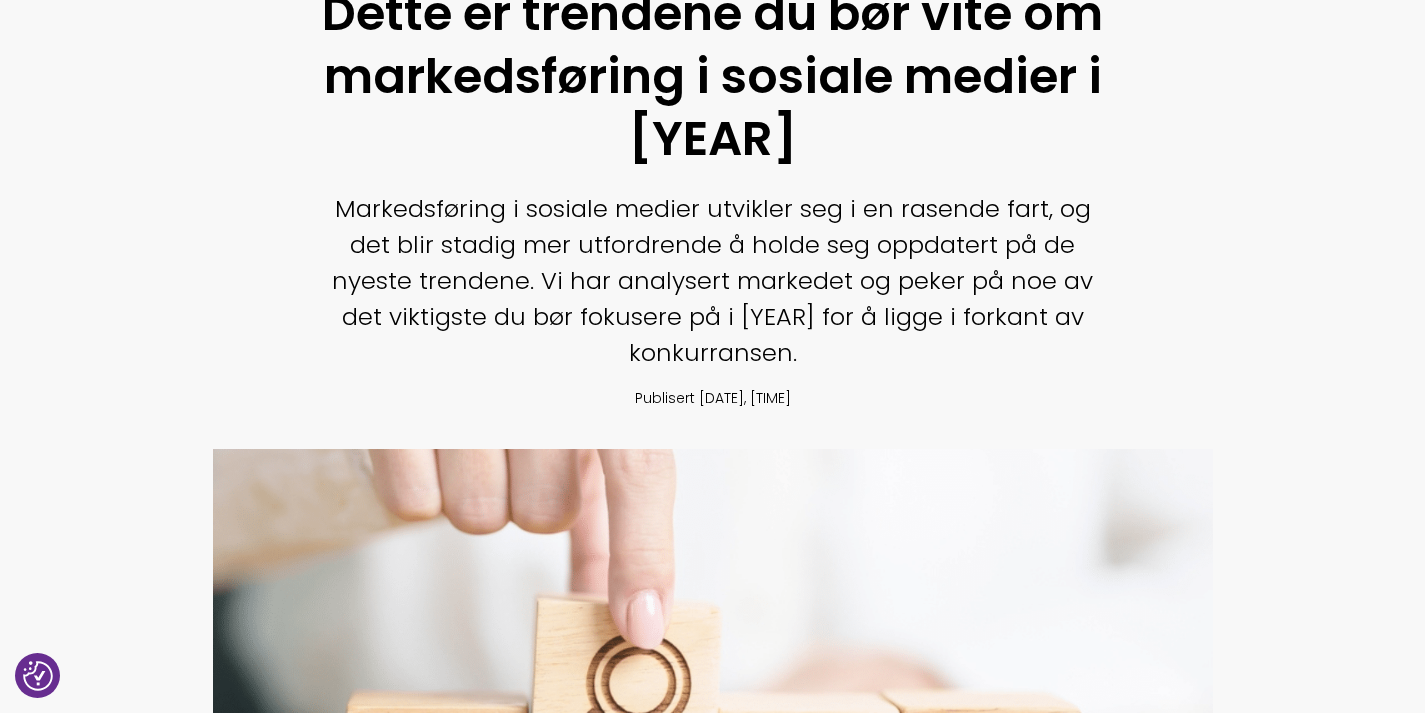 click on "Markedsføring i sosiale medier utvikler seg i en rasende fart, og det blir stadig mer utfordrende å holde seg oppdatert på de nyeste trendene. Vi har analysert markedet og peker på noe av det viktigste du bør fokusere på i [YEAR] for å ligge i forkant av konkurransen." at bounding box center (713, 281) 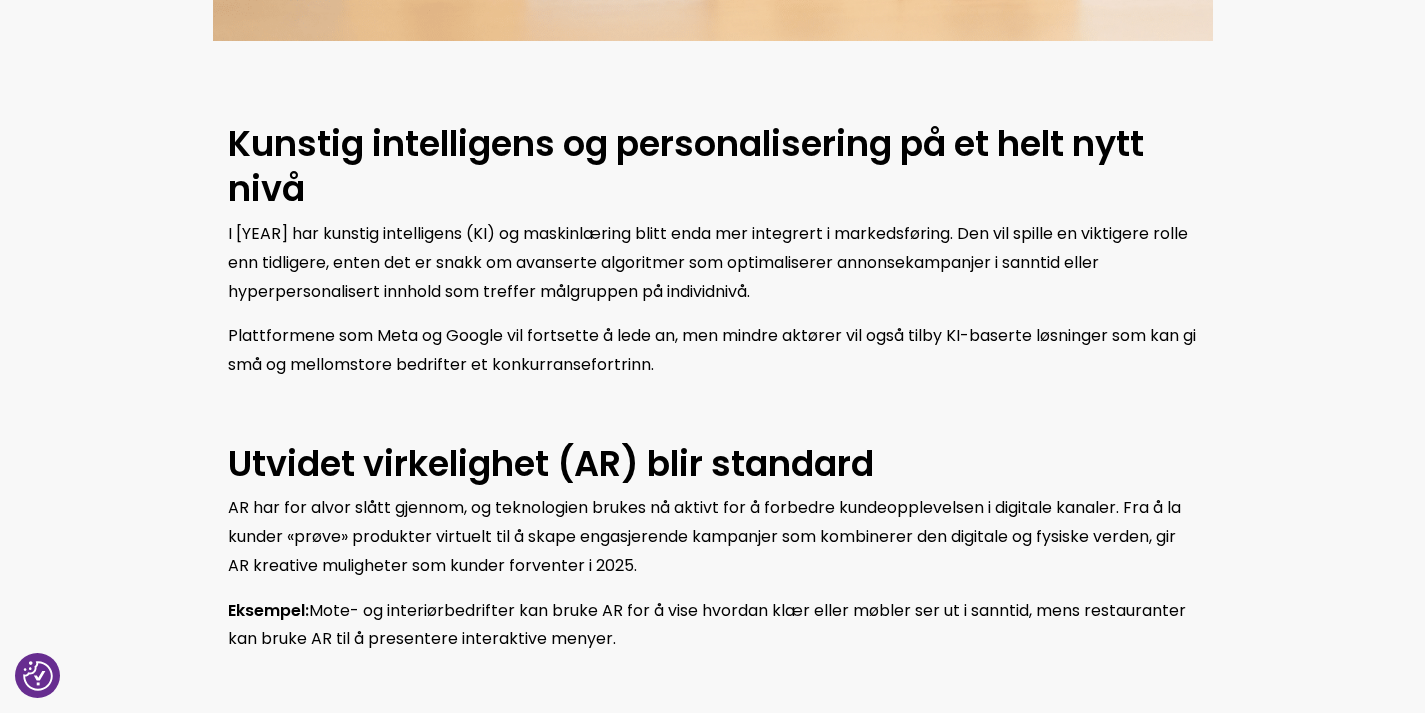 scroll, scrollTop: 1218, scrollLeft: 0, axis: vertical 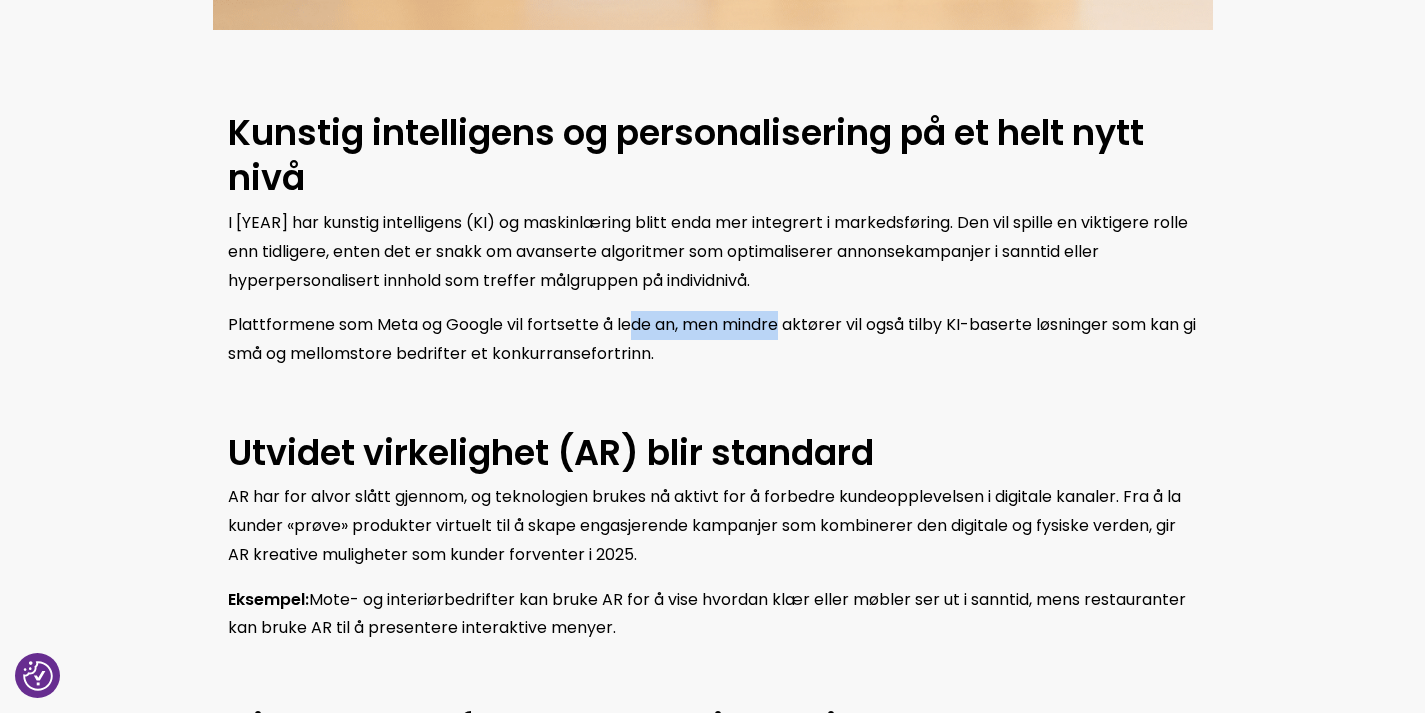 drag, startPoint x: 778, startPoint y: 329, endPoint x: 628, endPoint y: 315, distance: 150.65192 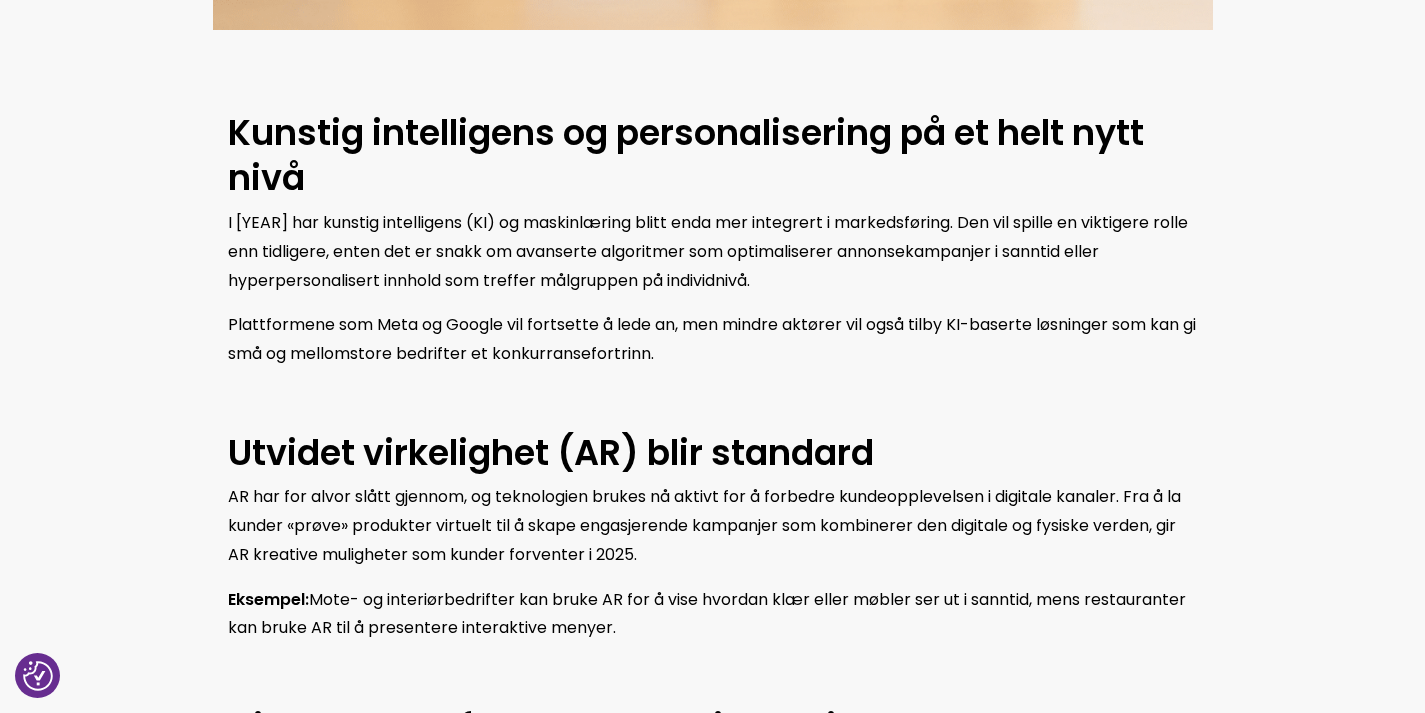 click on "I [YEAR] har kunstig intelligens (KI) og maskinlæring blitt enda mer integrert i markedsføring. Den vil spille en viktigere rolle enn tidligere, enten det er snakk om avanserte algoritmer som optimaliserer annonsekampanjer i sanntid eller hyperpersonalisert innhold som treffer målgruppen på individnivå." at bounding box center [708, 251] 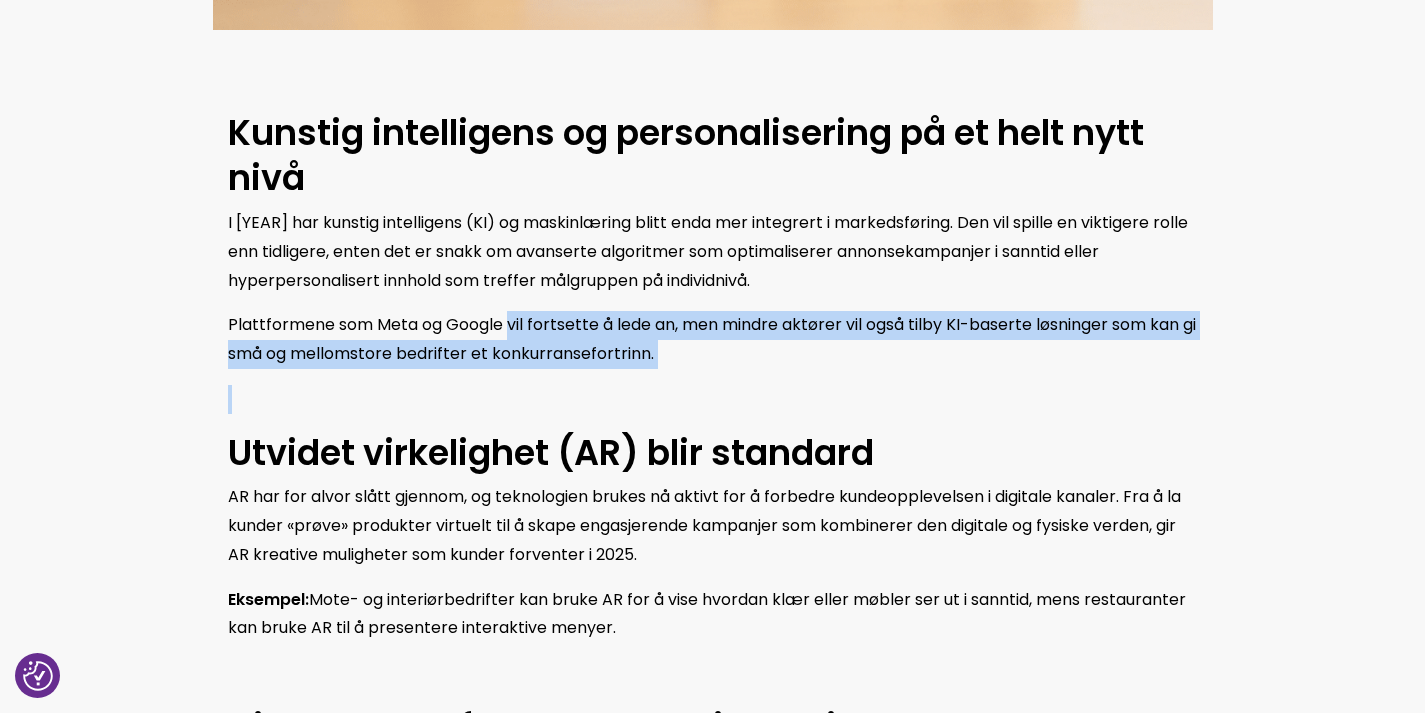 drag, startPoint x: 506, startPoint y: 326, endPoint x: 696, endPoint y: 375, distance: 196.21672 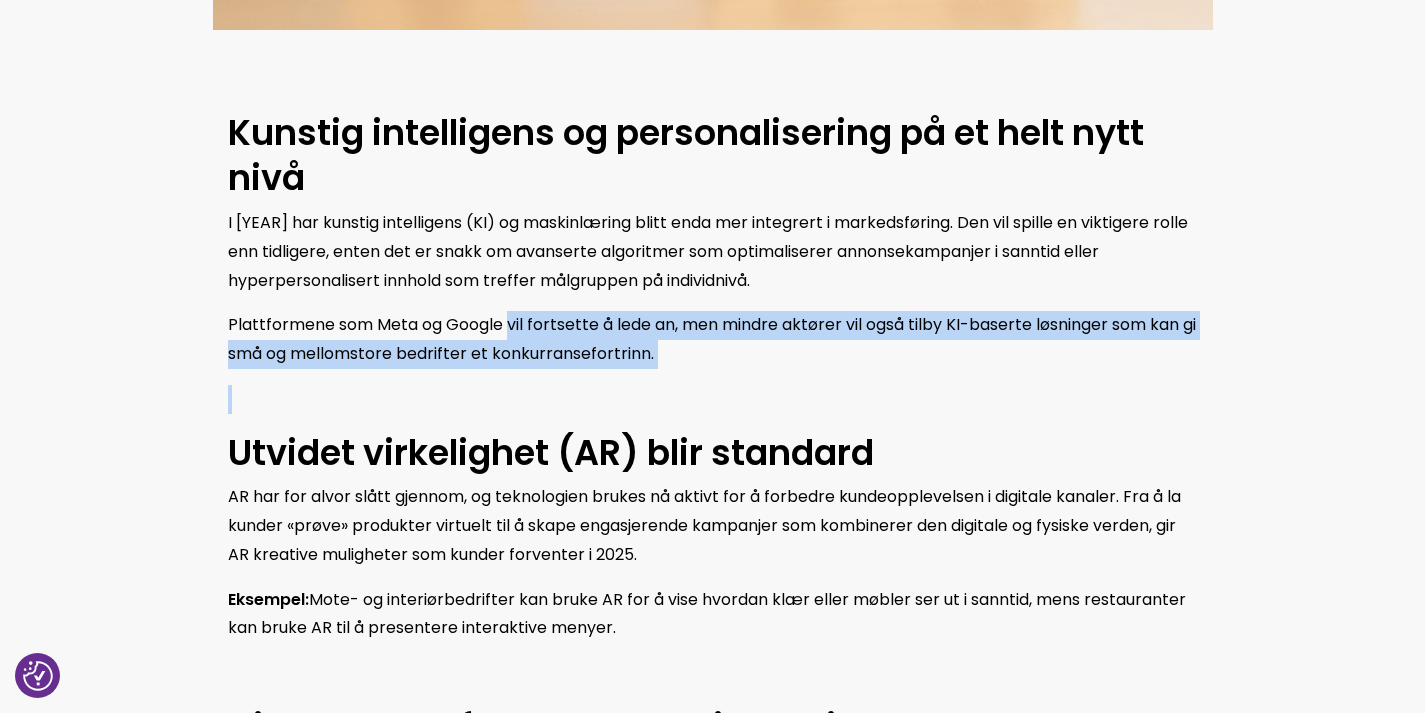 click on "Plattformene som Meta og Google vil fortsette å lede an, men mindre aktører vil også tilby KI-baserte løsninger som kan gi små og mellomstore bedrifter et konkurransefortrinn." at bounding box center (712, 339) 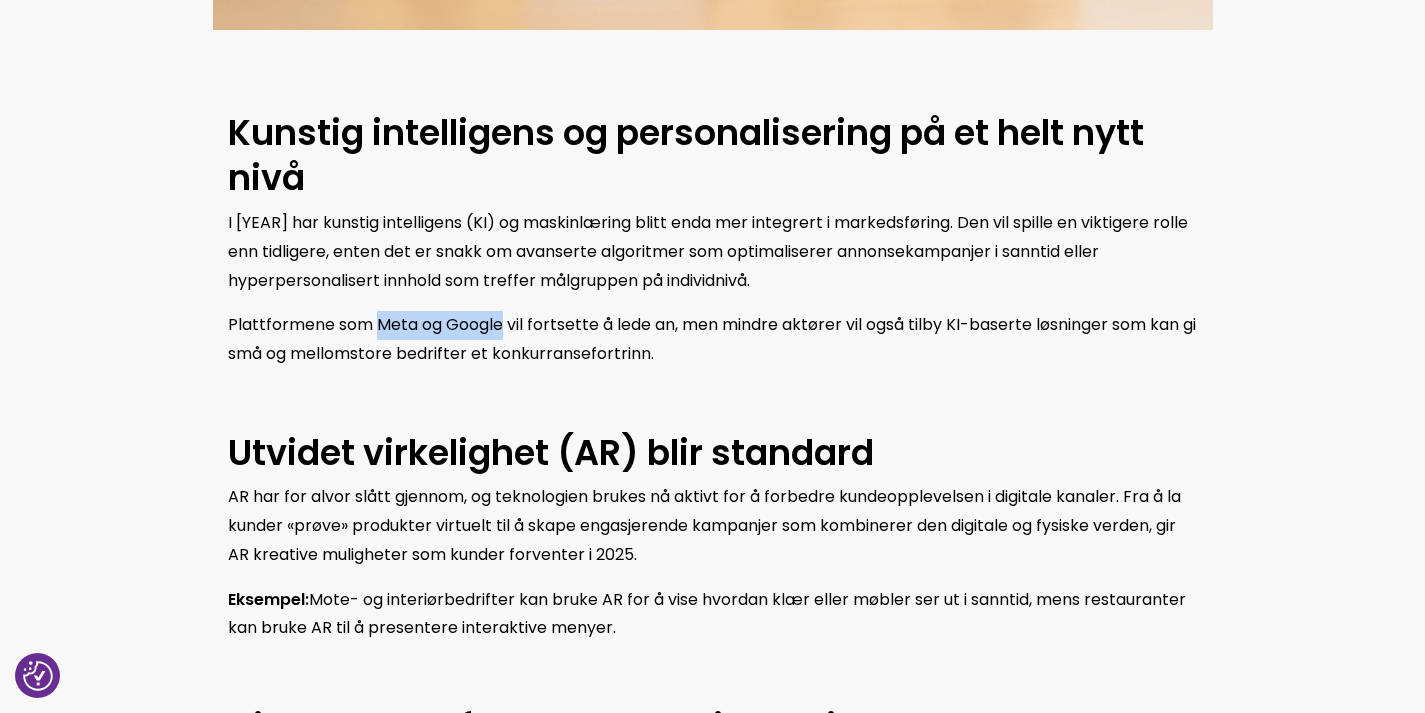 drag, startPoint x: 374, startPoint y: 327, endPoint x: 499, endPoint y: 326, distance: 125.004 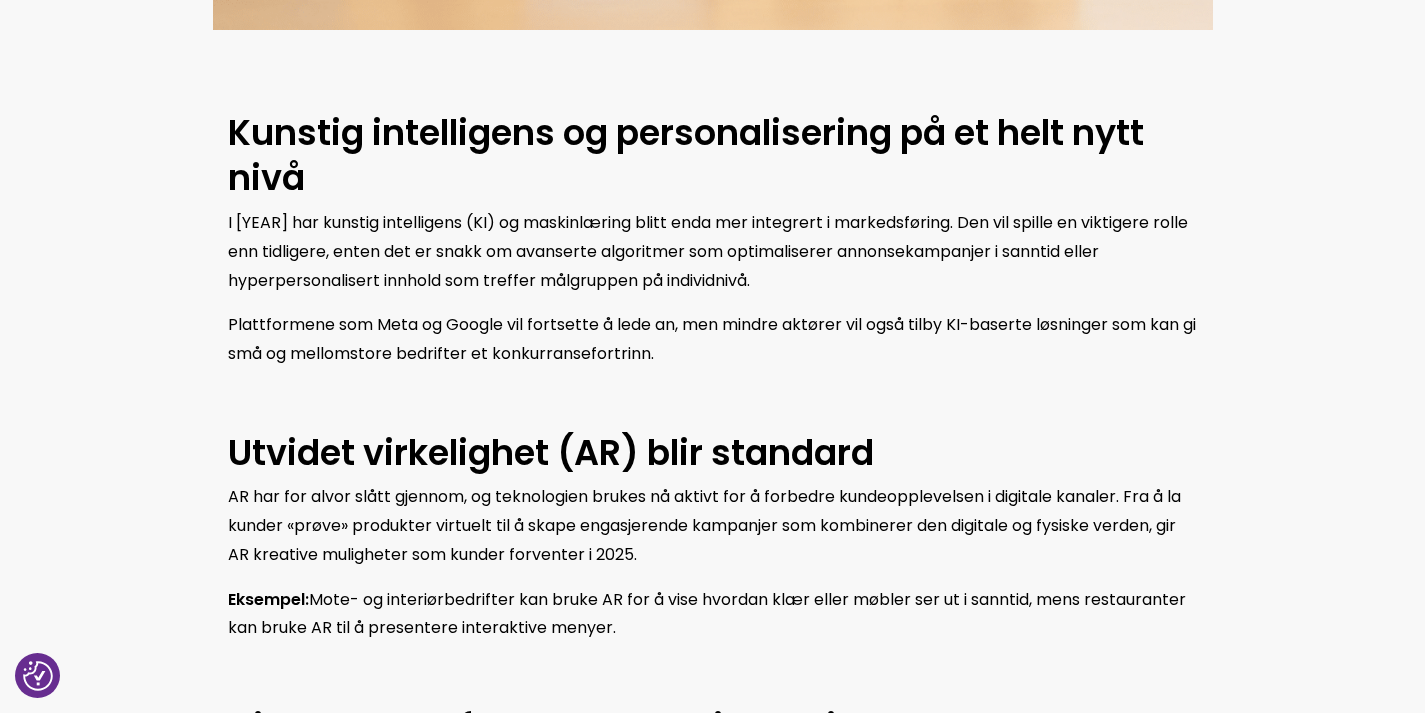 click on "Kunstig intelligens og personalisering på et helt nytt nivå
I [YEAR] har kunstig intelligens (KI) og maskinlæring blitt enda mer integrert i markedsføring. Den vil spille en viktigere rolle enn tidligere, enten det er snakk om avanserte algoritmer som optimaliserer annonsekampanjer i sanntid eller hyperpersonalisert innhold som treffer målgruppen på individnivå.
Plattformene som Meta og Google vil fortsette å lede an, men mindre aktører vil også tilby KI-baserte løsninger som kan gi små og mellomstore bedrifter et konkurransefortrinn.
Utvidet virkelighet (AR) blir standard
AR har for alvor slått gjennom, og teknologien brukes nå aktivt for å forbedre kundeopplevelsen i digitale kanaler. Fra å la kunder «prøve» produkter virtuelt til å skape engasjerende kampanjer som kombinerer den digitale og fysiske verden, gir AR kreative muligheter som kunder forventer i [YEAR].
Eksempel:
Tips:" at bounding box center [713, 1662] 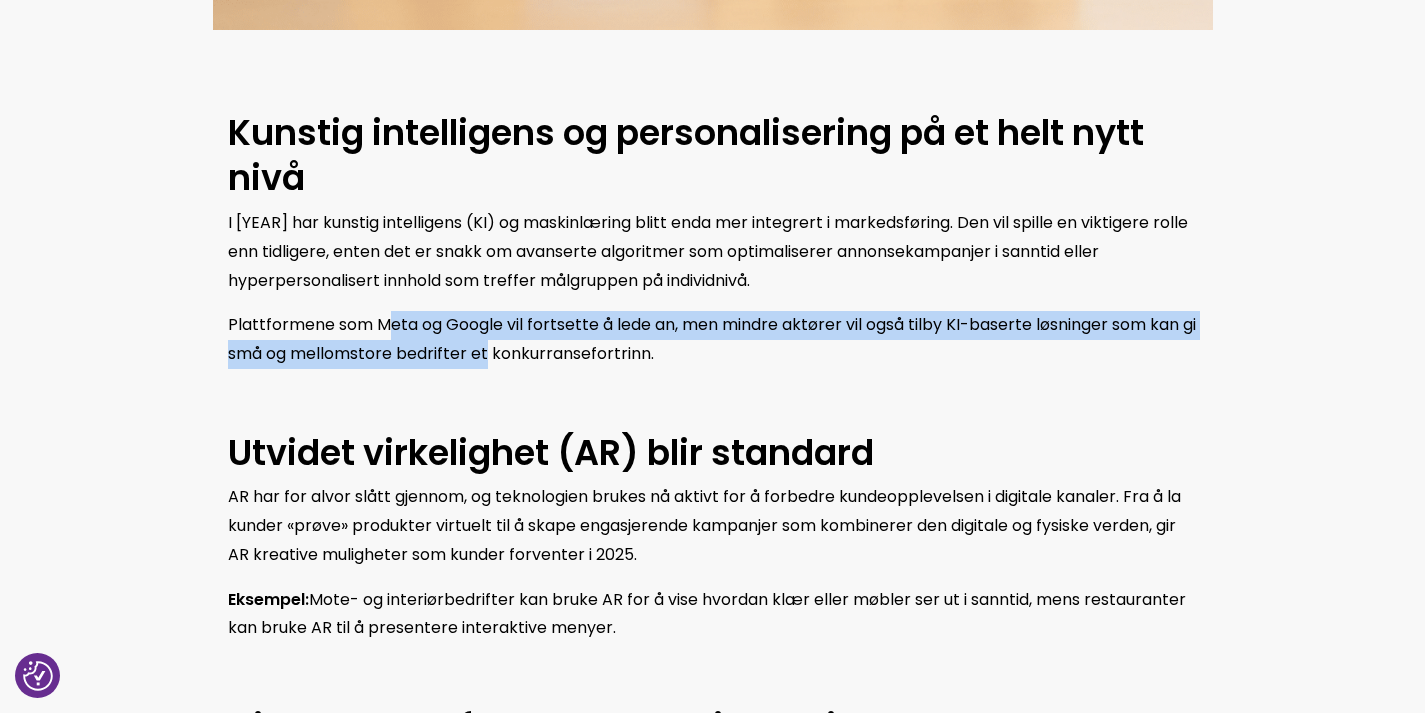 drag, startPoint x: 385, startPoint y: 326, endPoint x: 516, endPoint y: 351, distance: 133.36417 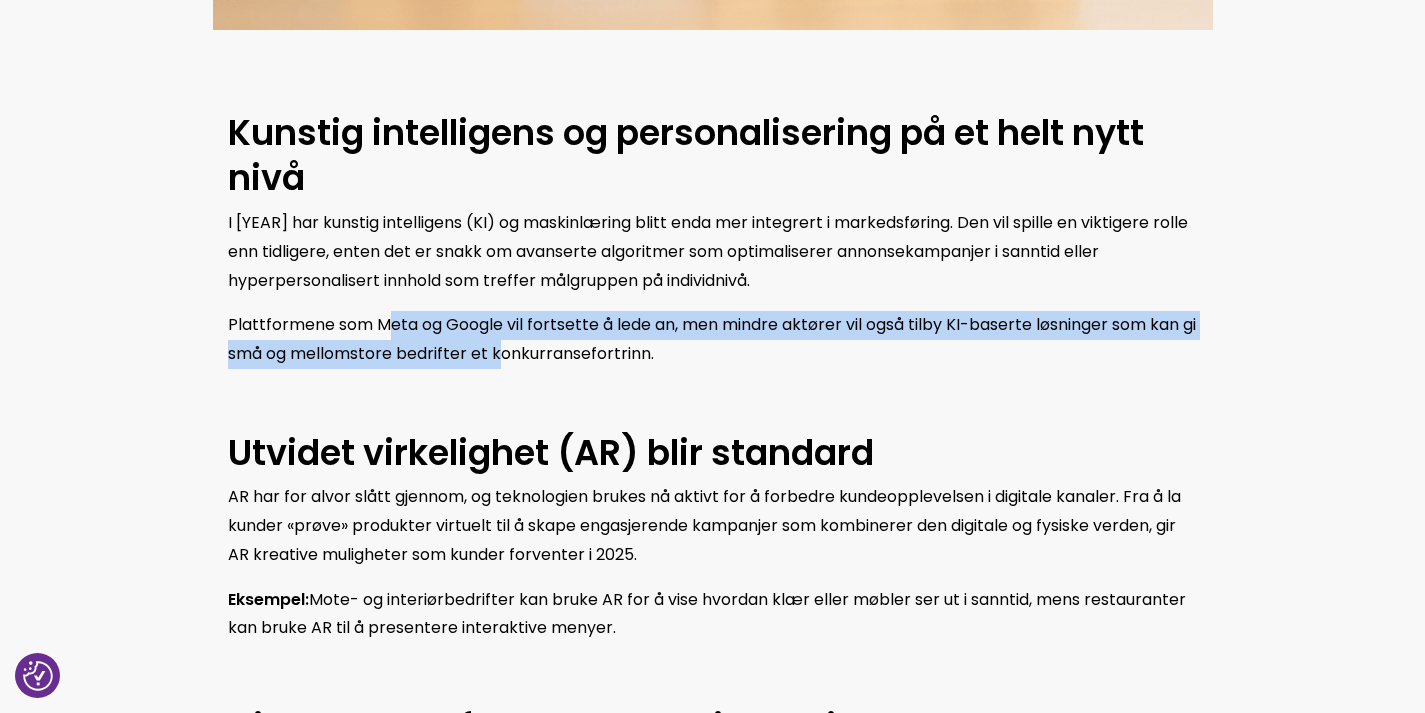 click on "Plattformene som Meta og Google vil fortsette å lede an, men mindre aktører vil også tilby KI-baserte løsninger som kan gi små og mellomstore bedrifter et konkurransefortrinn." at bounding box center (712, 339) 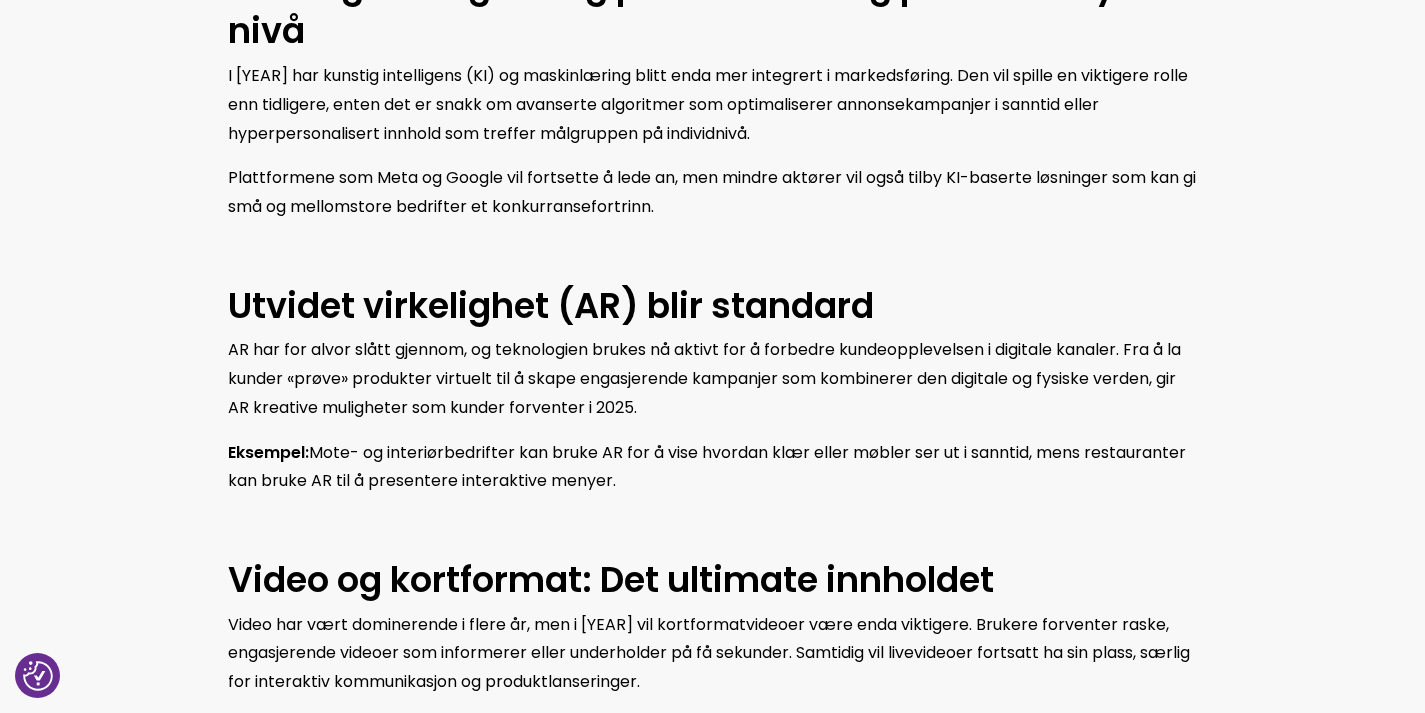 scroll, scrollTop: 1366, scrollLeft: 0, axis: vertical 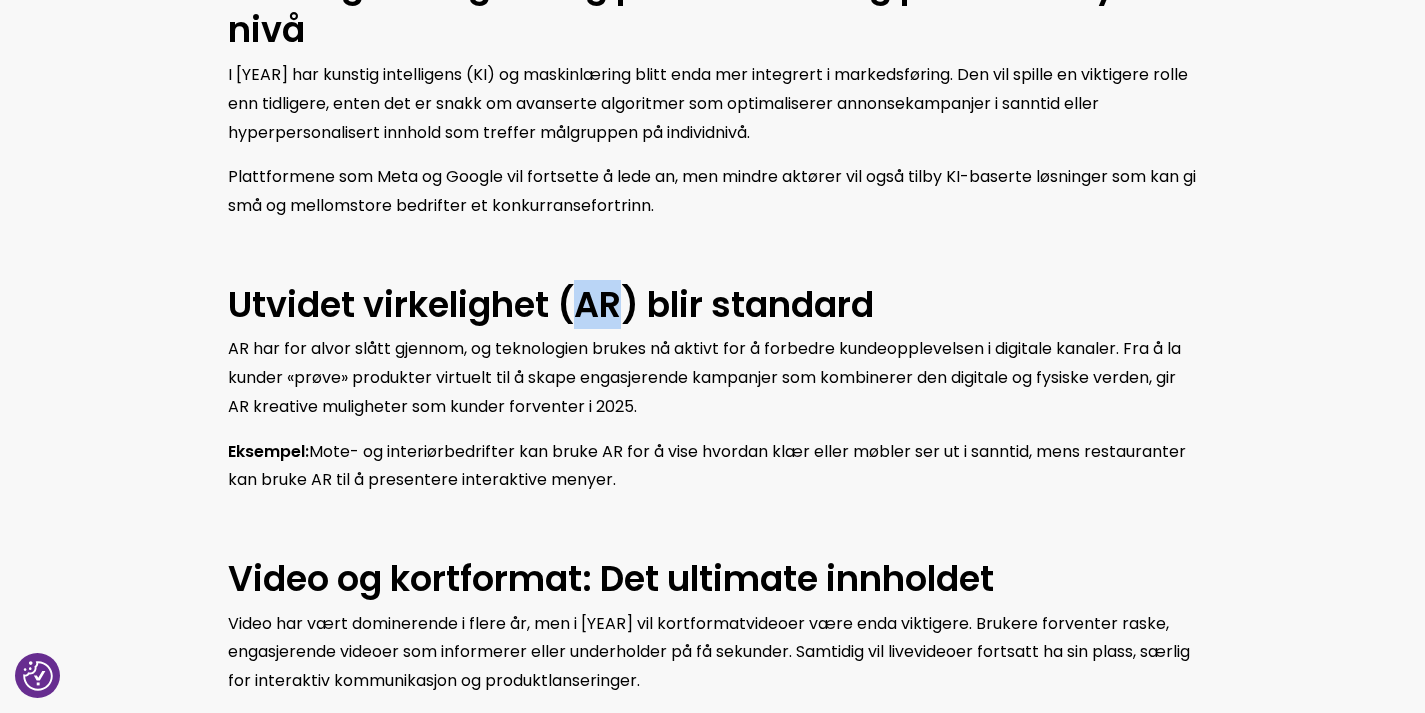 drag, startPoint x: 582, startPoint y: 301, endPoint x: 616, endPoint y: 301, distance: 34 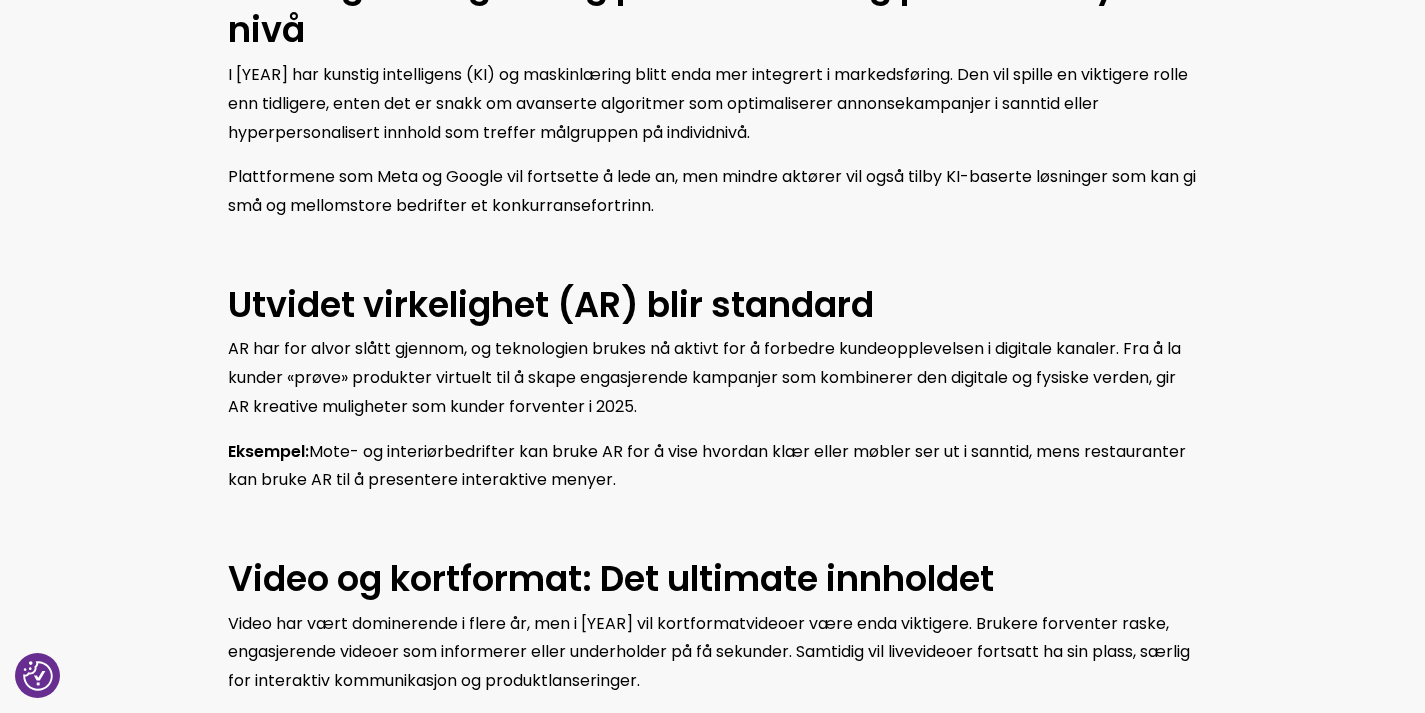 click on "Kunstig intelligens og personalisering på et helt nytt nivå
I [YEAR] har kunstig intelligens (KI) og maskinlæring blitt enda mer integrert i markedsføring. Den vil spille en viktigere rolle enn tidligere, enten det er snakk om avanserte algoritmer som optimaliserer annonsekampanjer i sanntid eller hyperpersonalisert innhold som treffer målgruppen på individnivå.
Plattformene som Meta og Google vil fortsette å lede an, men mindre aktører vil også tilby KI-baserte løsninger som kan gi små og mellomstore bedrifter et konkurransefortrinn.
Utvidet virkelighet (AR) blir standard
AR har for alvor slått gjennom, og teknologien brukes nå aktivt for å forbedre kundeopplevelsen i digitale kanaler. Fra å la kunder «prøve» produkter virtuelt til å skape engasjerende kampanjer som kombinerer den digitale og fysiske verden, gir AR kreative muligheter som kunder forventer i [YEAR].
Eksempel:
Tips:" at bounding box center [712, 1514] 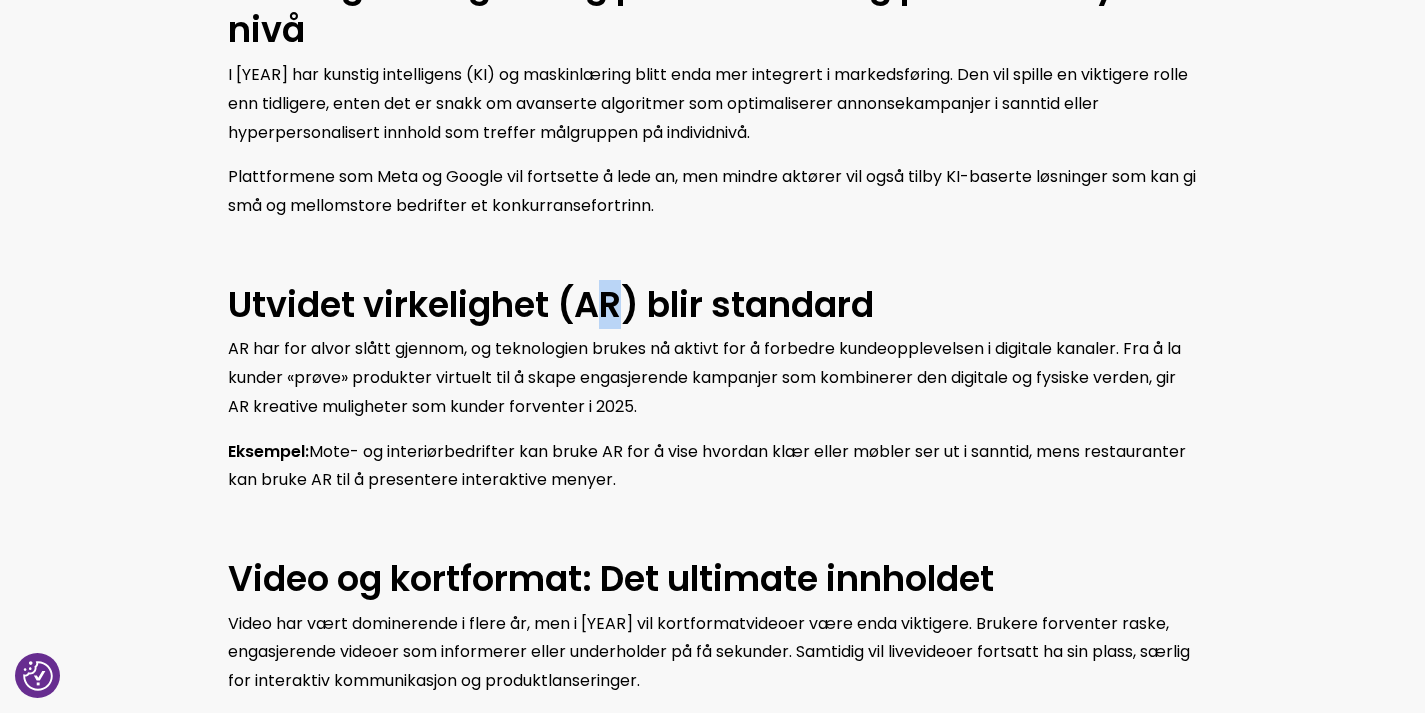 drag, startPoint x: 607, startPoint y: 297, endPoint x: 626, endPoint y: 300, distance: 19.235384 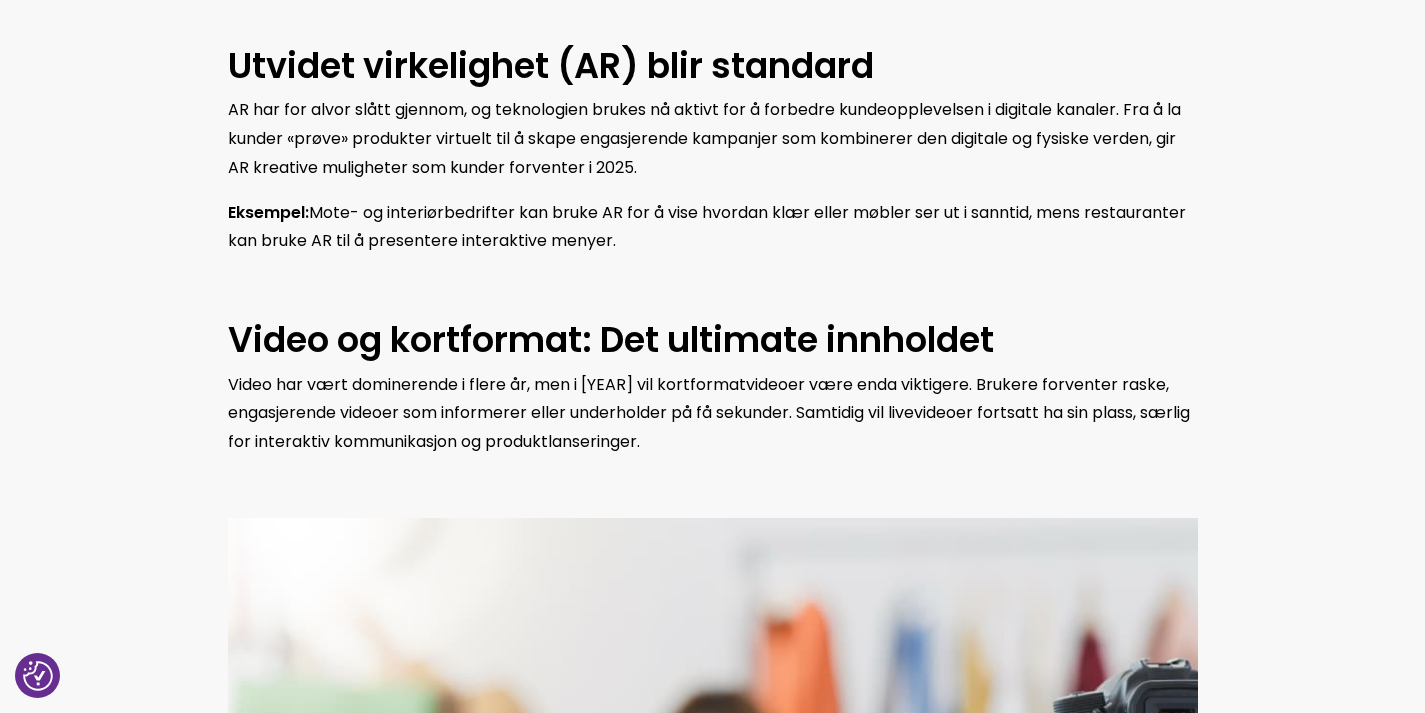 scroll, scrollTop: 1606, scrollLeft: 0, axis: vertical 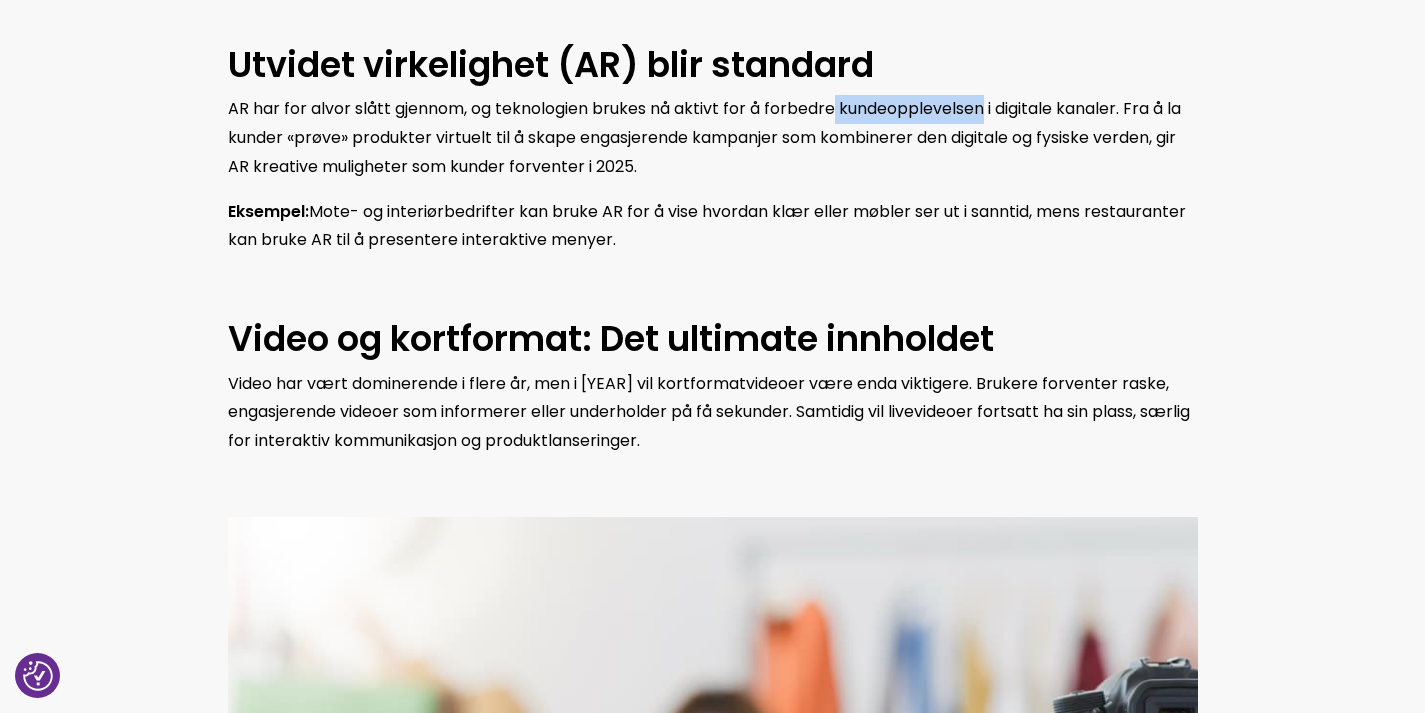 drag, startPoint x: 837, startPoint y: 103, endPoint x: 986, endPoint y: 123, distance: 150.33629 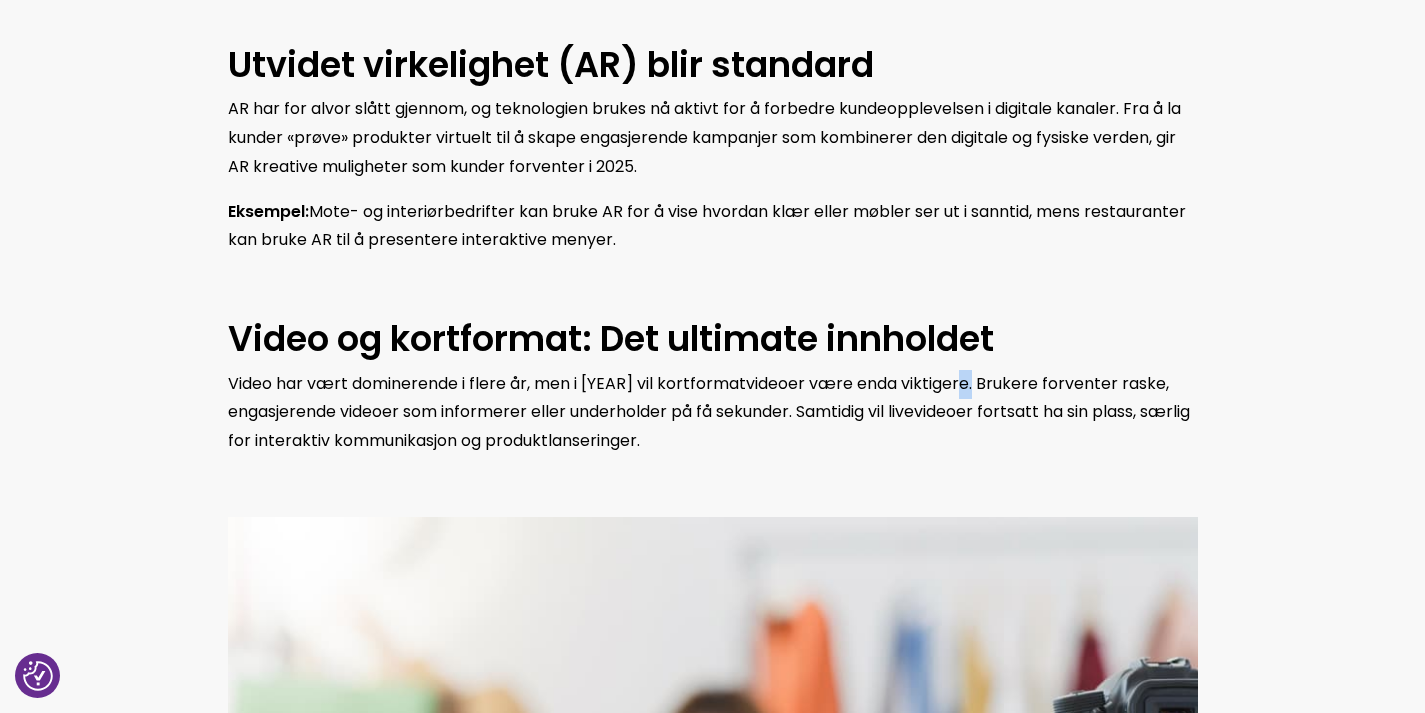 drag, startPoint x: 962, startPoint y: 378, endPoint x: 972, endPoint y: 383, distance: 11.18034 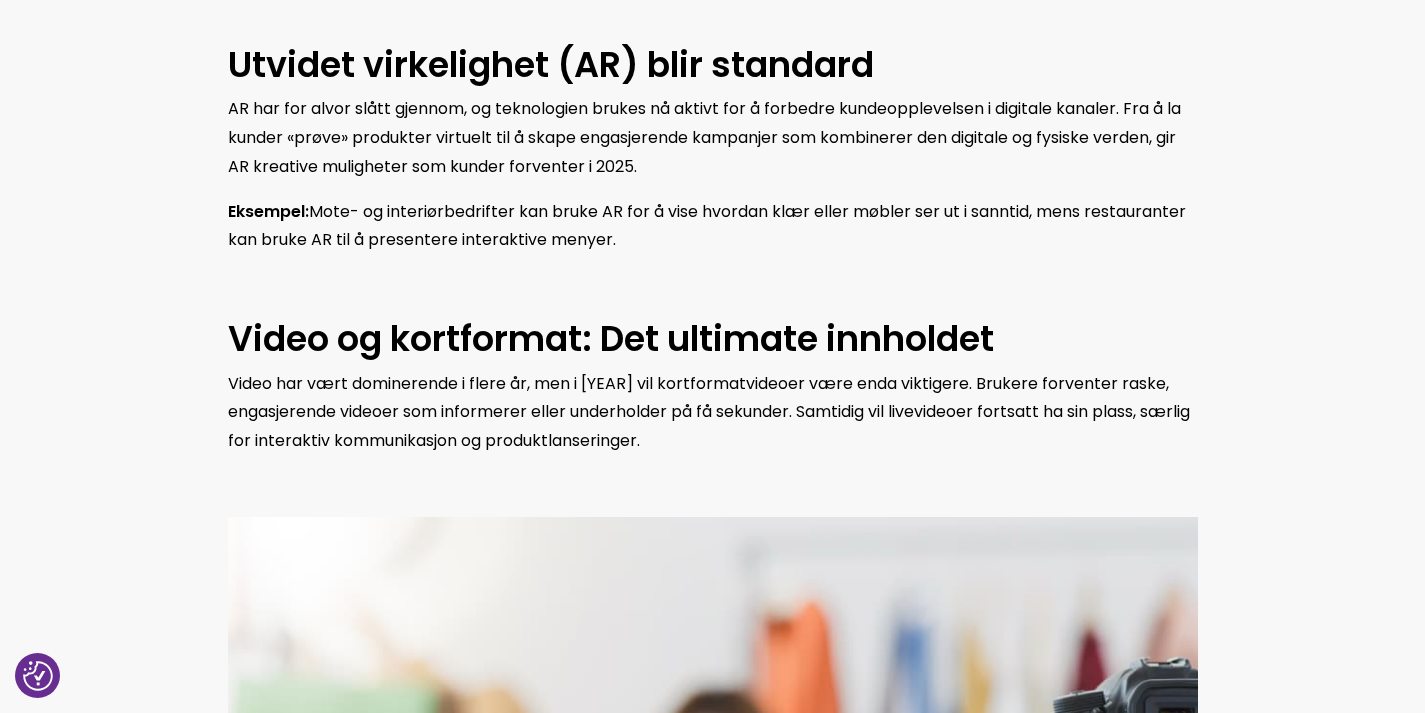 click on "Video har vært dominerende i flere år, men i [YEAR] vil kortformatvideoer være enda viktigere. Brukere forventer raske, engasjerende videoer som informerer eller underholder på få sekunder. Samtidig vil livevideoer fortsatt ha sin plass, særlig for interaktiv kommunikasjon og produktlanseringer." at bounding box center (713, 413) 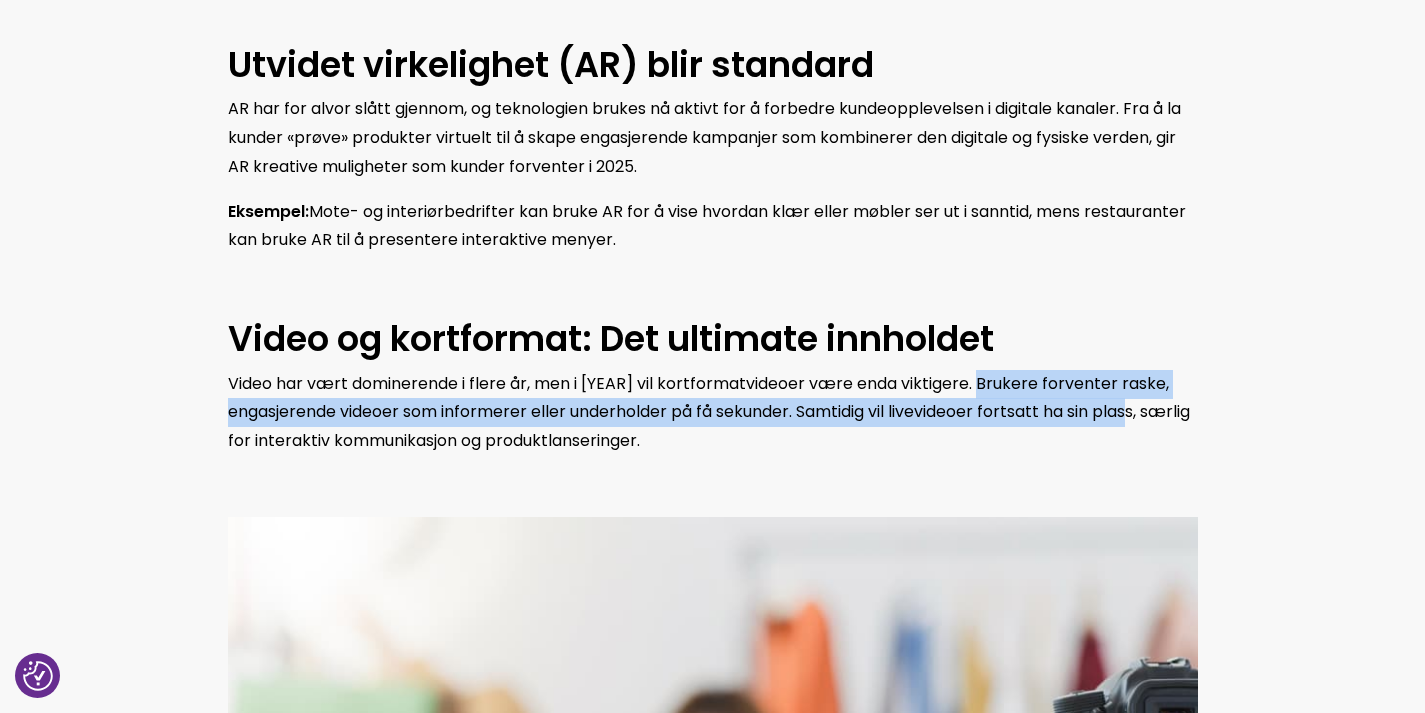 drag, startPoint x: 986, startPoint y: 384, endPoint x: 1155, endPoint y: 399, distance: 169.66437 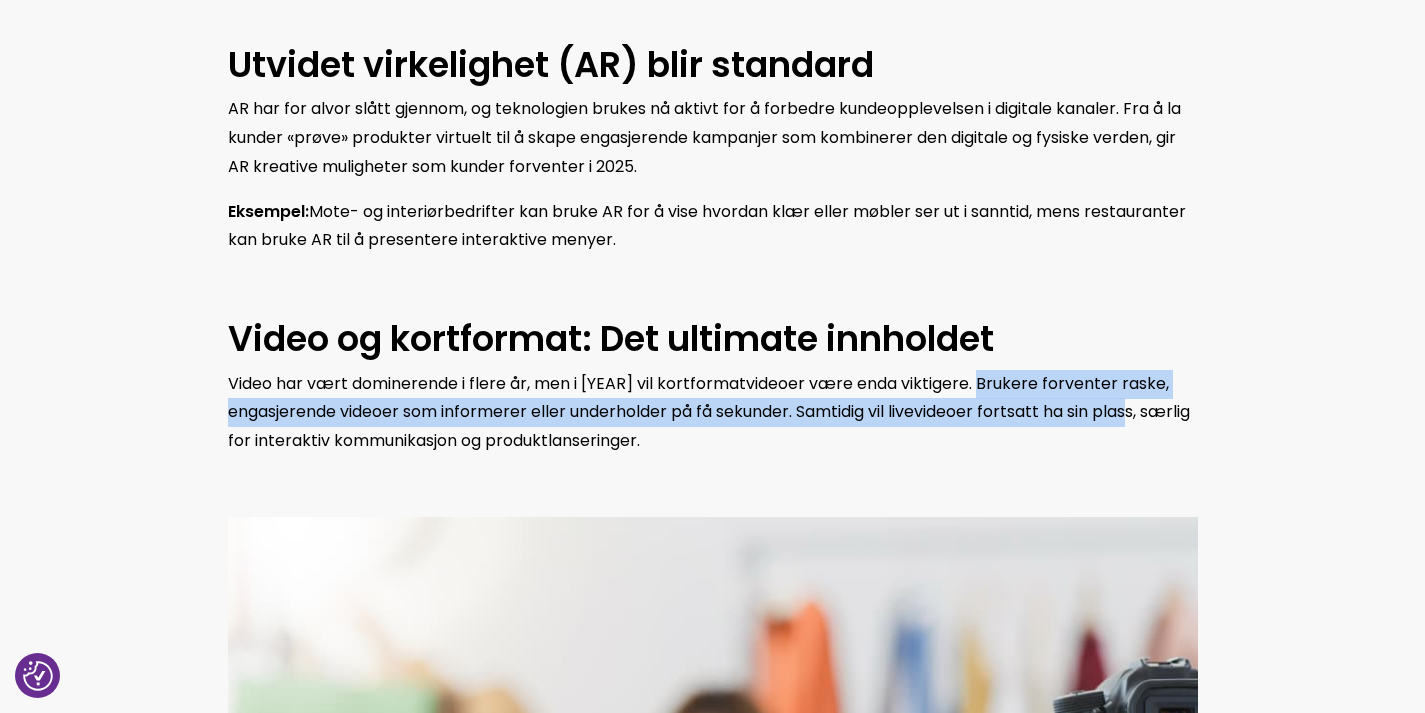 click on "Video har vært dominerende i flere år, men i [YEAR] vil kortformatvideoer være enda viktigere. Brukere forventer raske, engasjerende videoer som informerer eller underholder på få sekunder. Samtidig vil livevideoer fortsatt ha sin plass, særlig for interaktiv kommunikasjon og produktlanseringer." at bounding box center (709, 412) 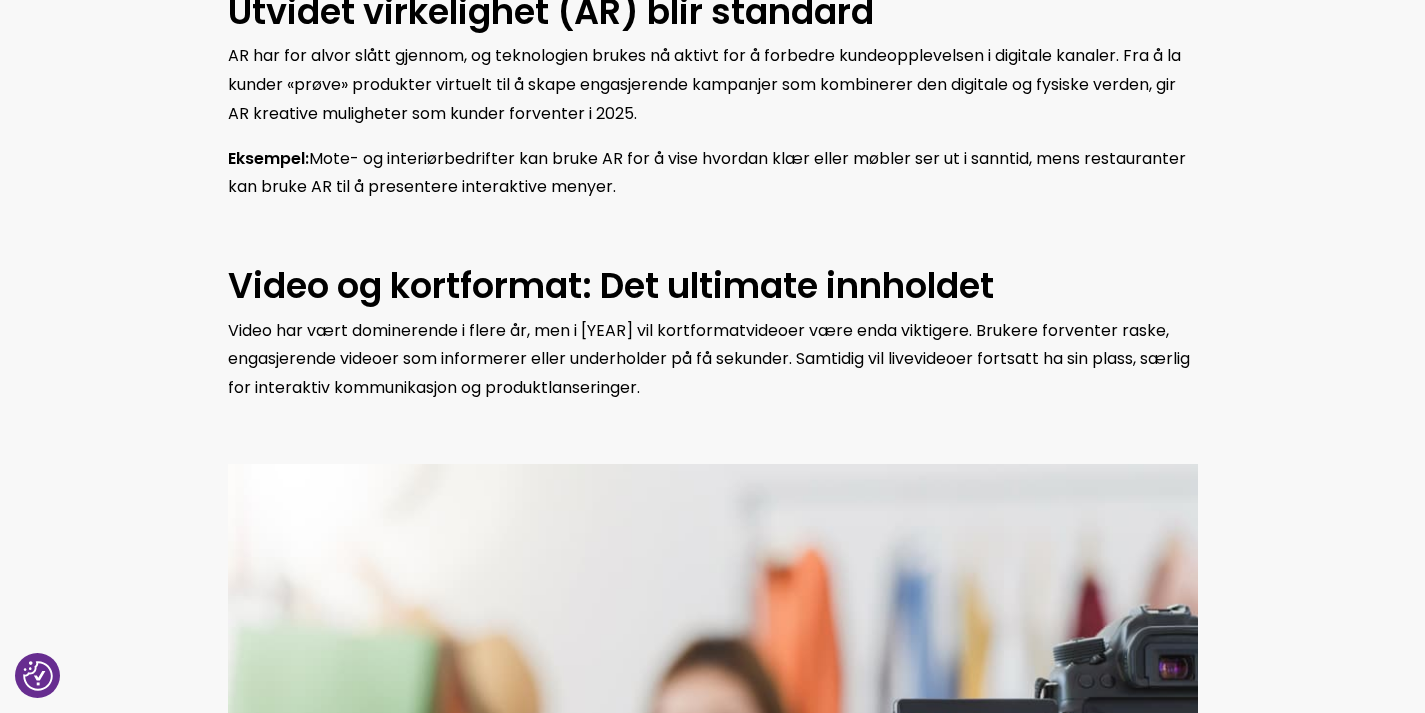 scroll, scrollTop: 1662, scrollLeft: 0, axis: vertical 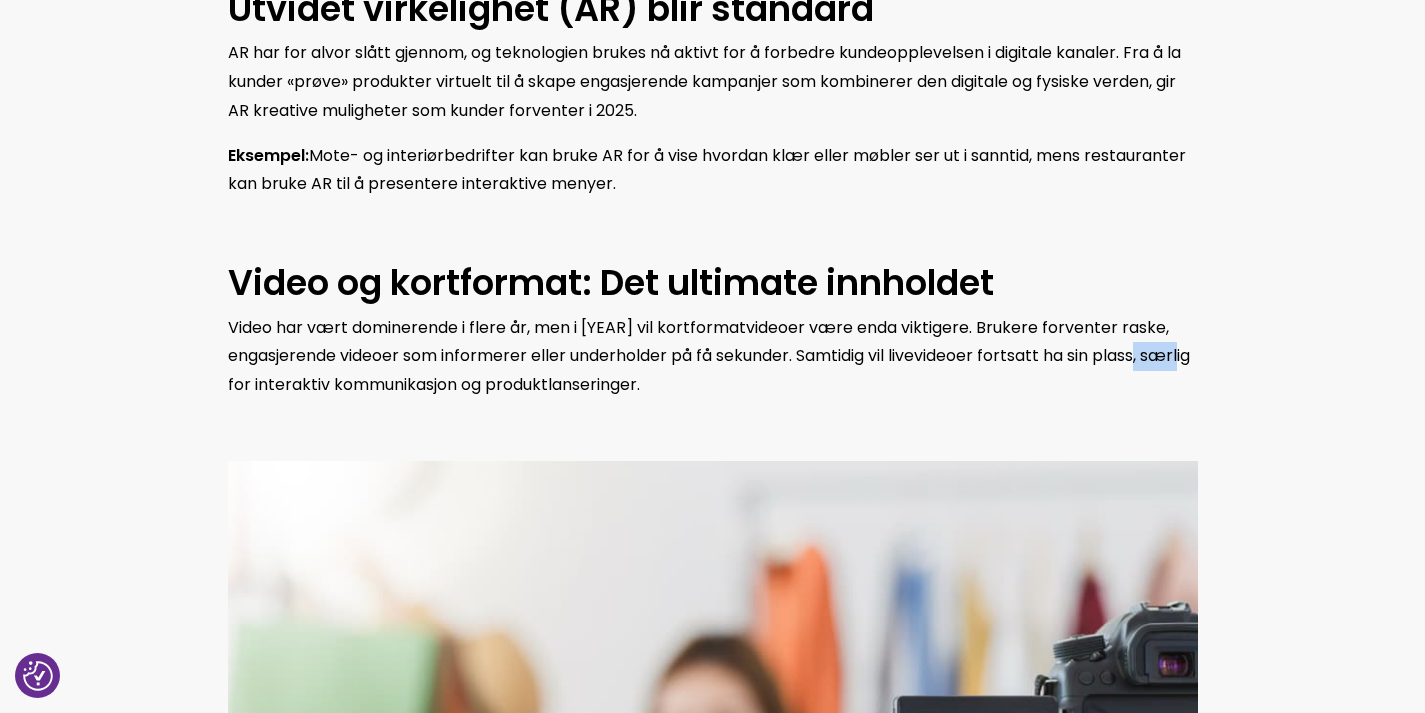 drag, startPoint x: 225, startPoint y: 392, endPoint x: 276, endPoint y: 382, distance: 51.971146 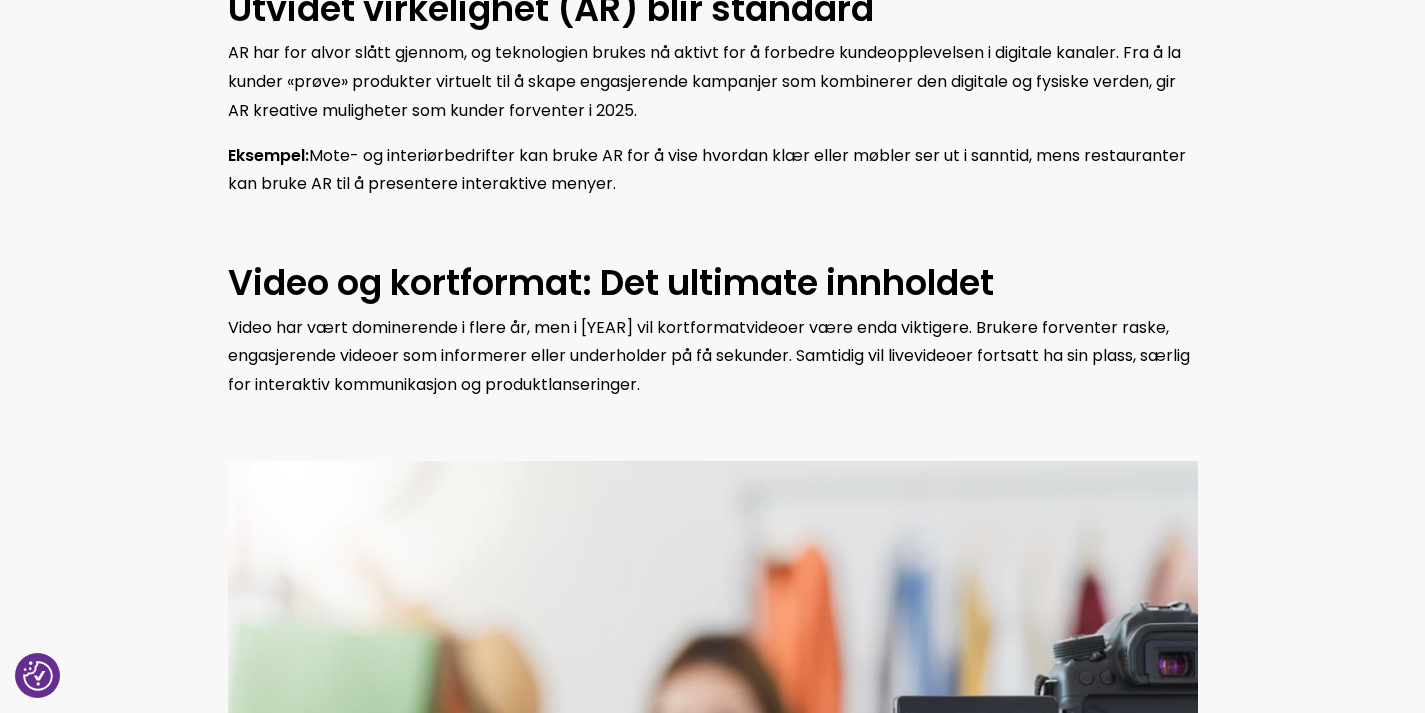 click on "Video har vært dominerende i flere år, men i [YEAR] vil kortformatvideoer være enda viktigere. Brukere forventer raske, engasjerende videoer som informerer eller underholder på få sekunder. Samtidig vil livevideoer fortsatt ha sin plass, særlig for interaktiv kommunikasjon og produktlanseringer." at bounding box center (713, 357) 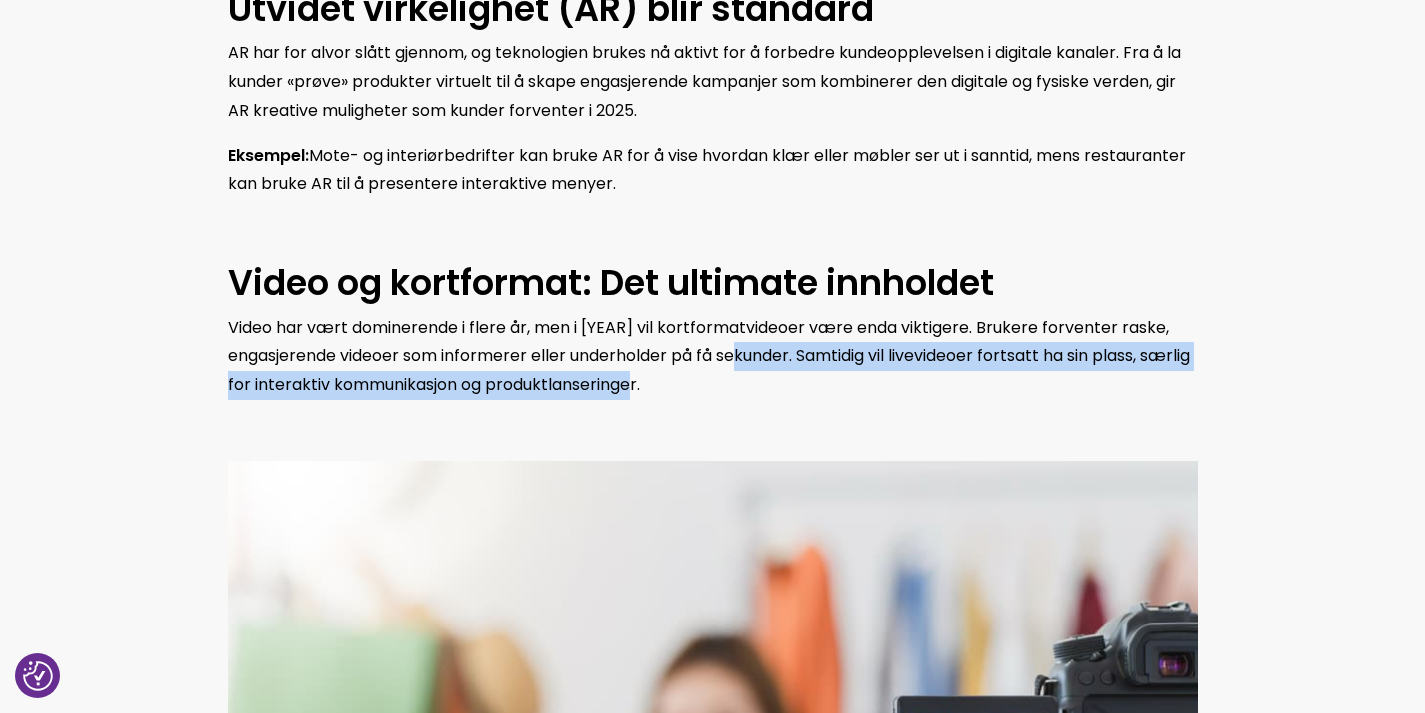 drag, startPoint x: 736, startPoint y: 383, endPoint x: 757, endPoint y: 355, distance: 35 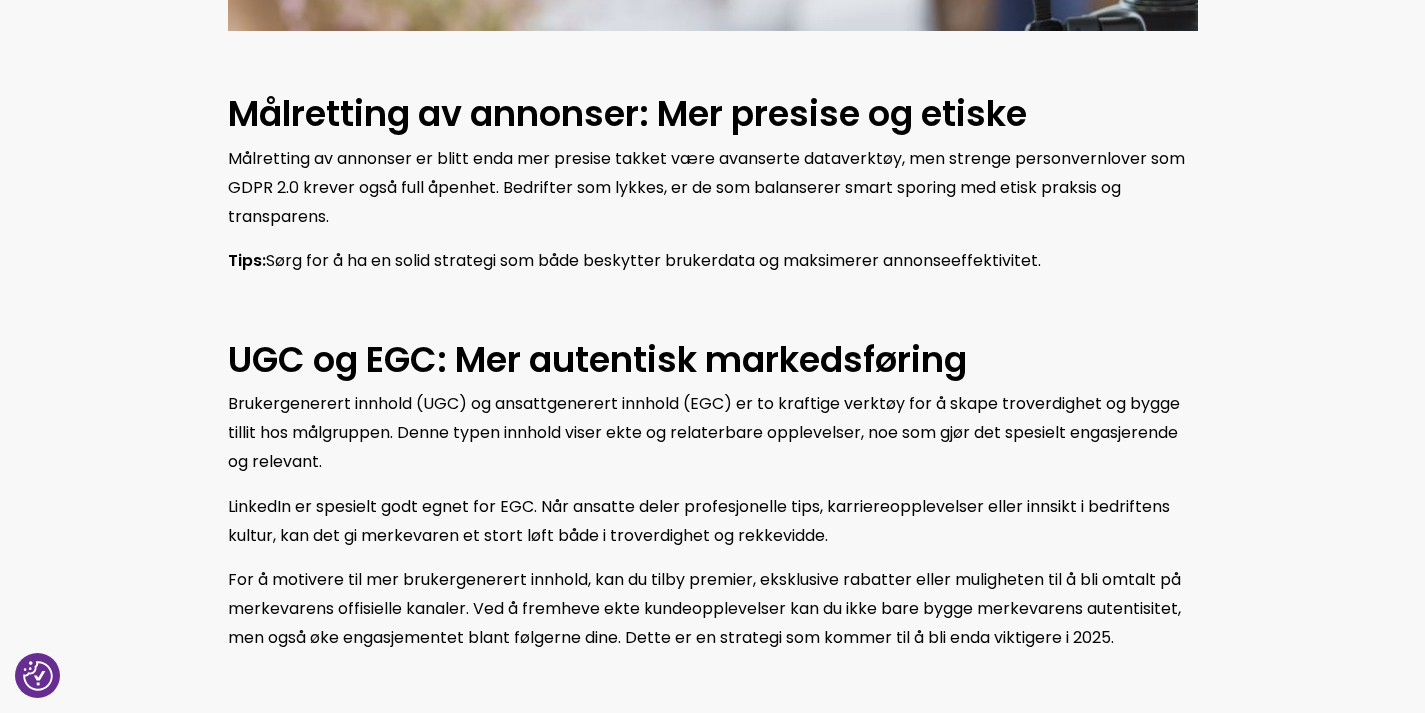 scroll, scrollTop: 2742, scrollLeft: 0, axis: vertical 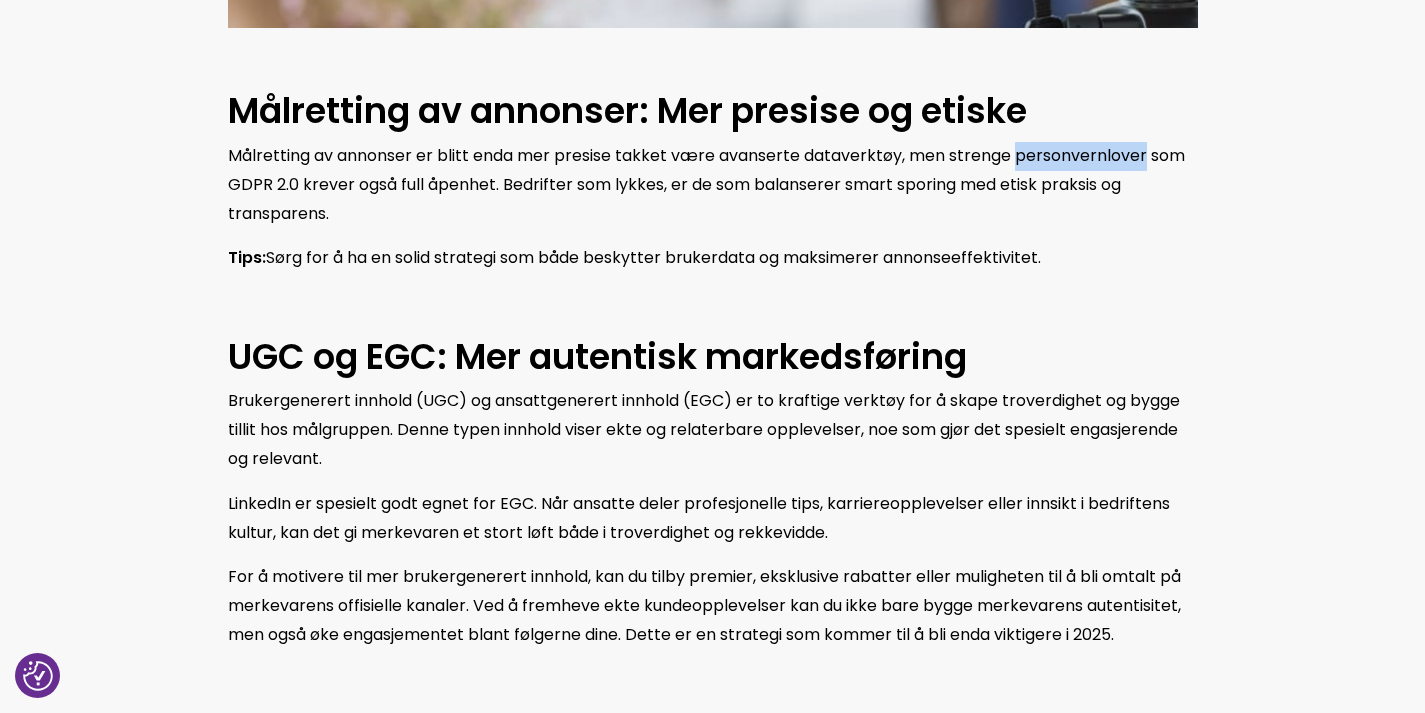 drag, startPoint x: 1012, startPoint y: 153, endPoint x: 1139, endPoint y: 154, distance: 127.00394 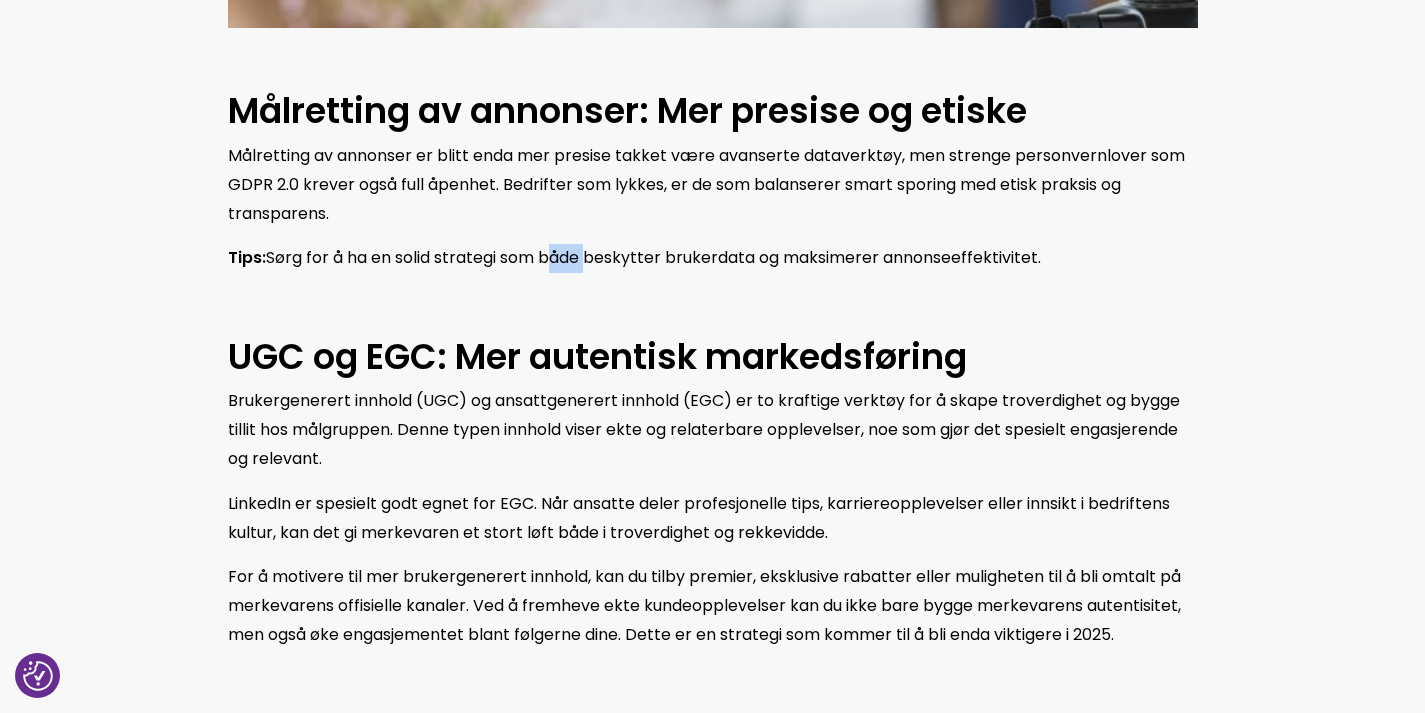 drag, startPoint x: 551, startPoint y: 255, endPoint x: 590, endPoint y: 259, distance: 39.20459 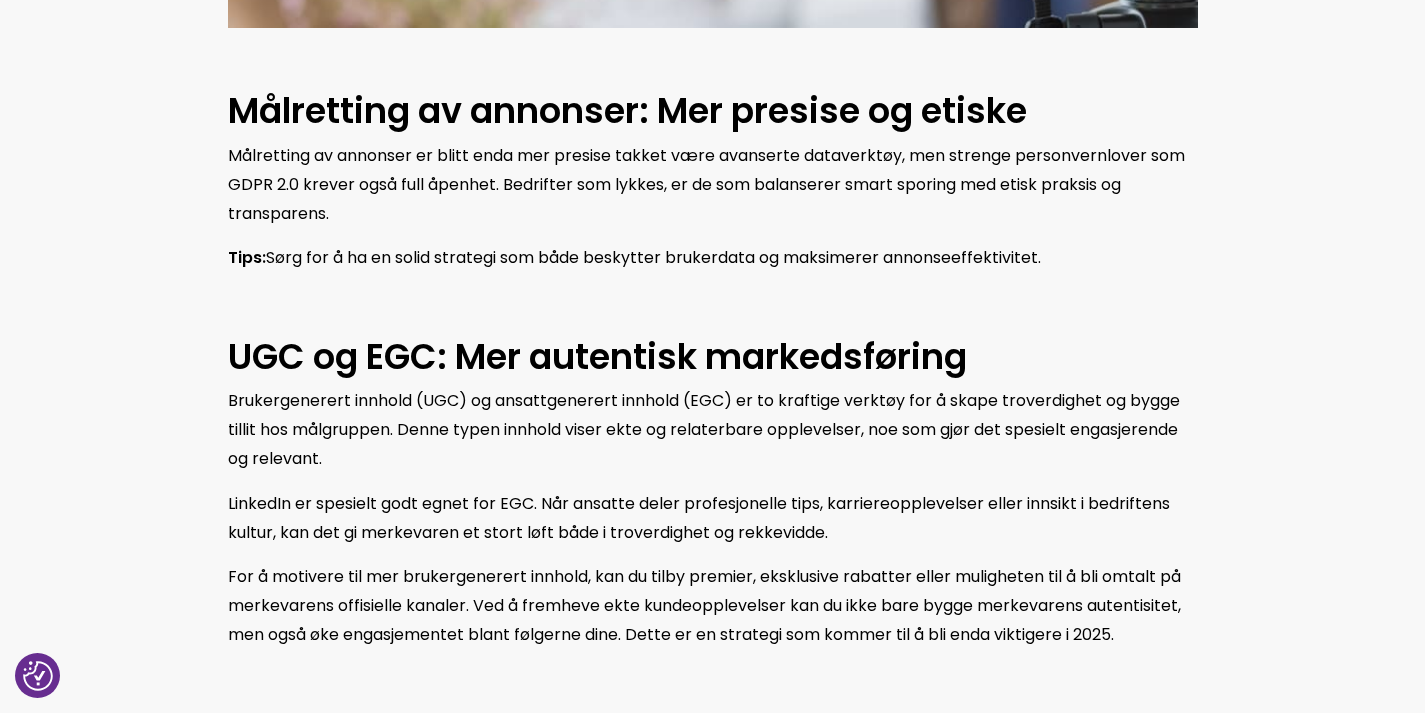 click on "Tips:  Sørg for å ha en solid strategi som både beskytter brukerdata og maksimerer annonseeffektivitet." at bounding box center [634, 257] 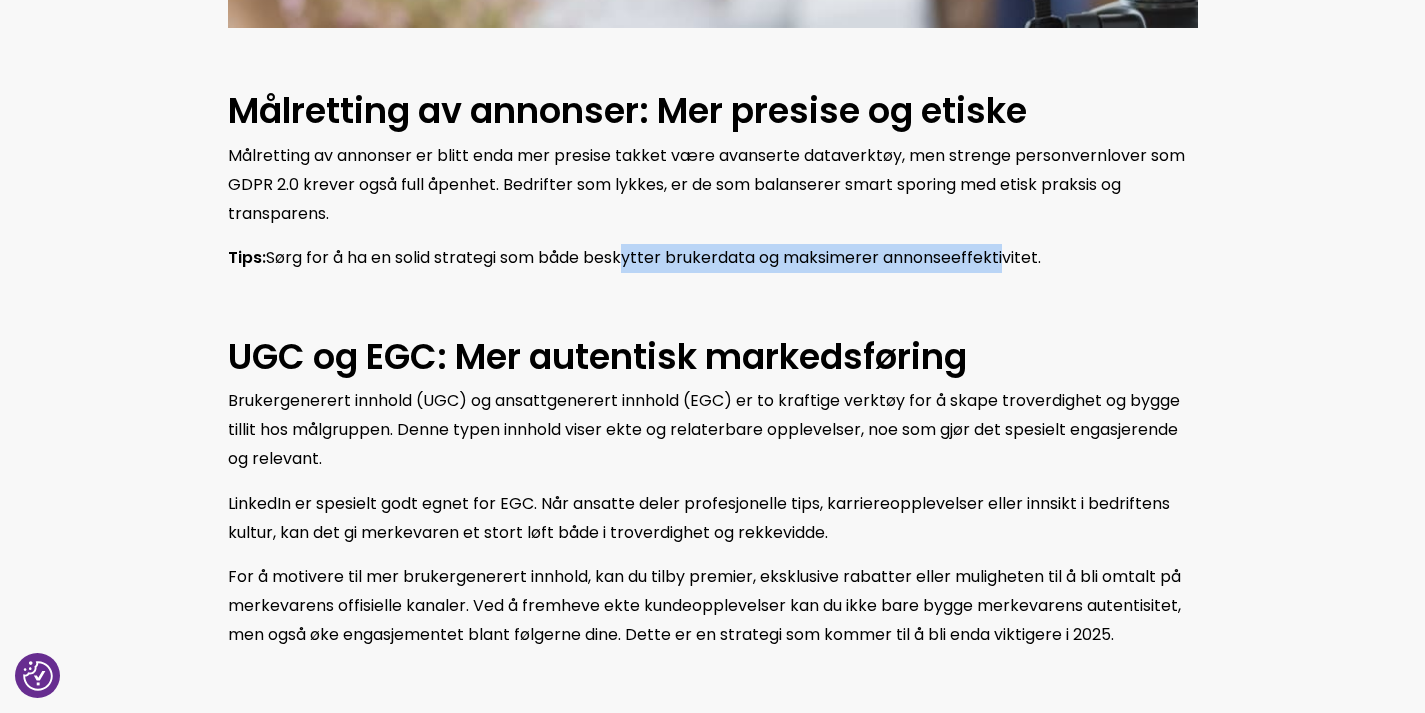 drag, startPoint x: 623, startPoint y: 257, endPoint x: 1007, endPoint y: 244, distance: 384.22 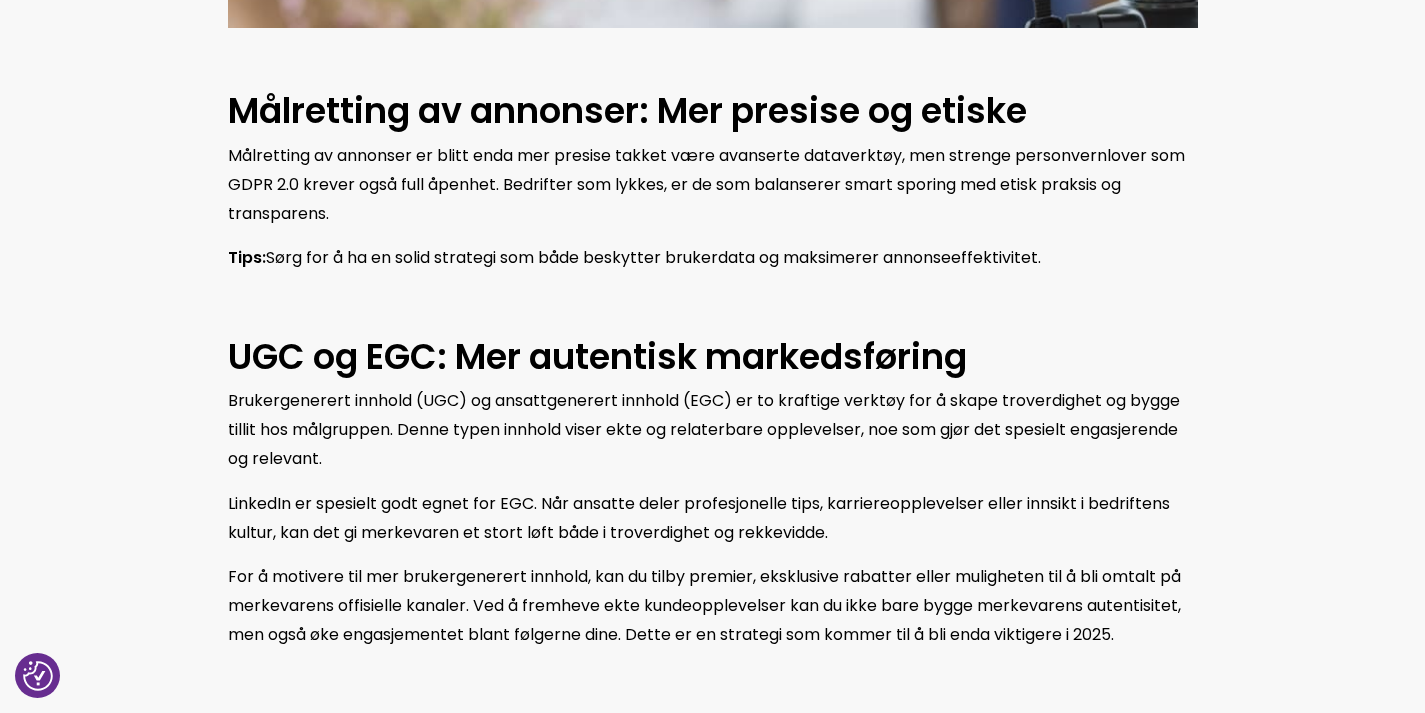 click at bounding box center [713, 303] 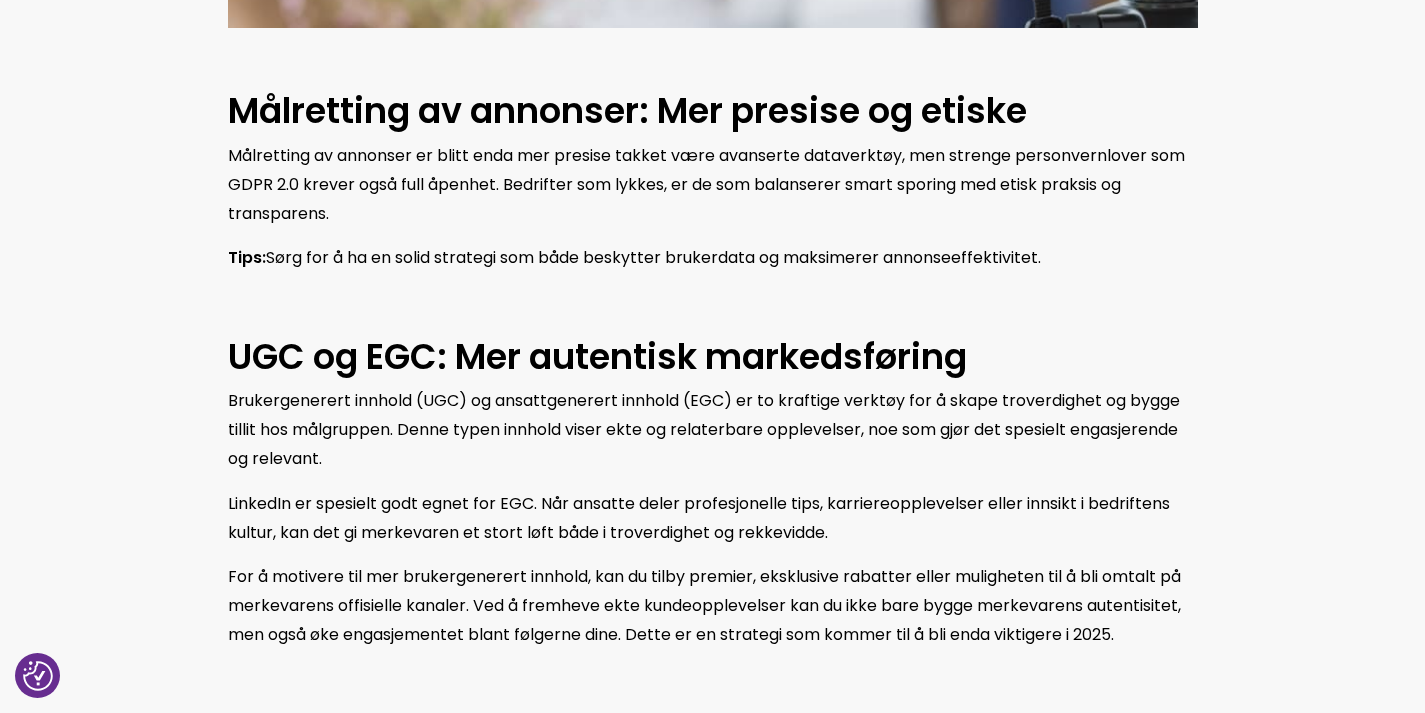 drag, startPoint x: 235, startPoint y: 112, endPoint x: 1057, endPoint y: 269, distance: 836.859 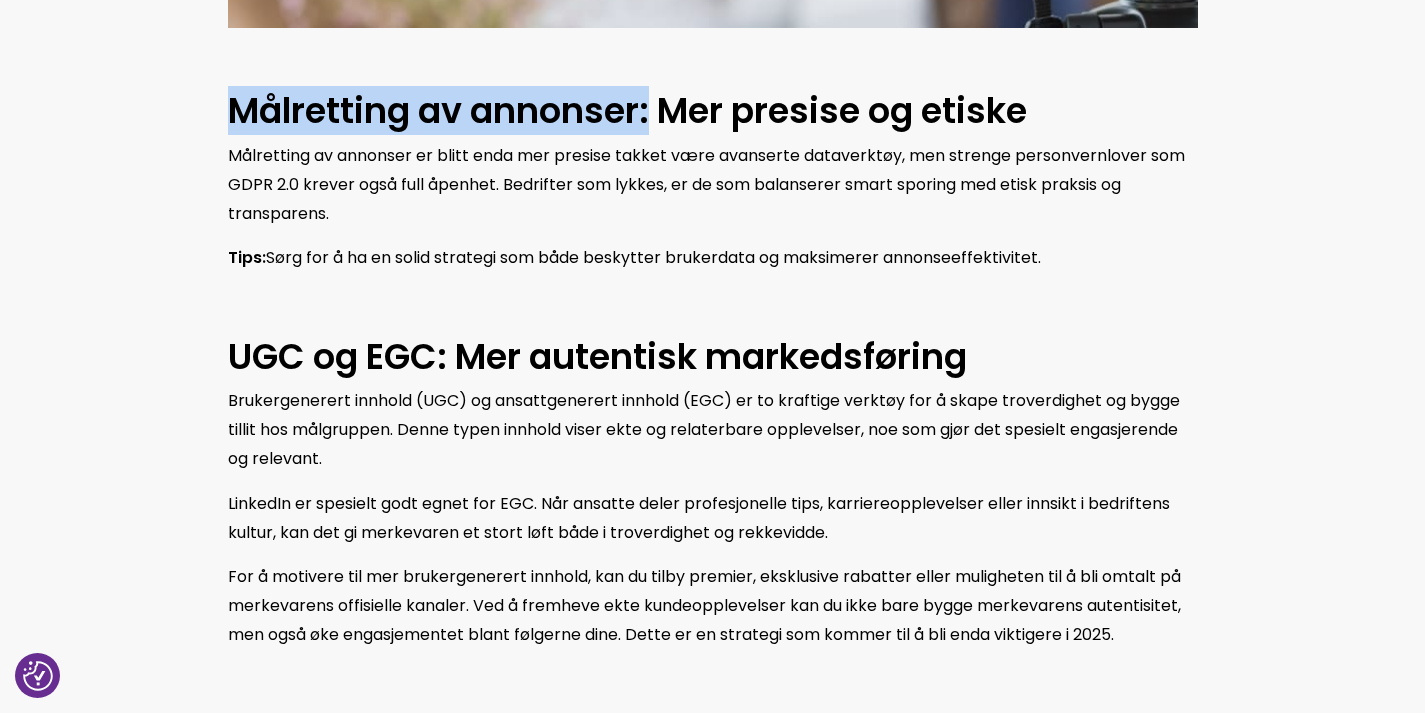 drag, startPoint x: 223, startPoint y: 111, endPoint x: 650, endPoint y: 123, distance: 427.16858 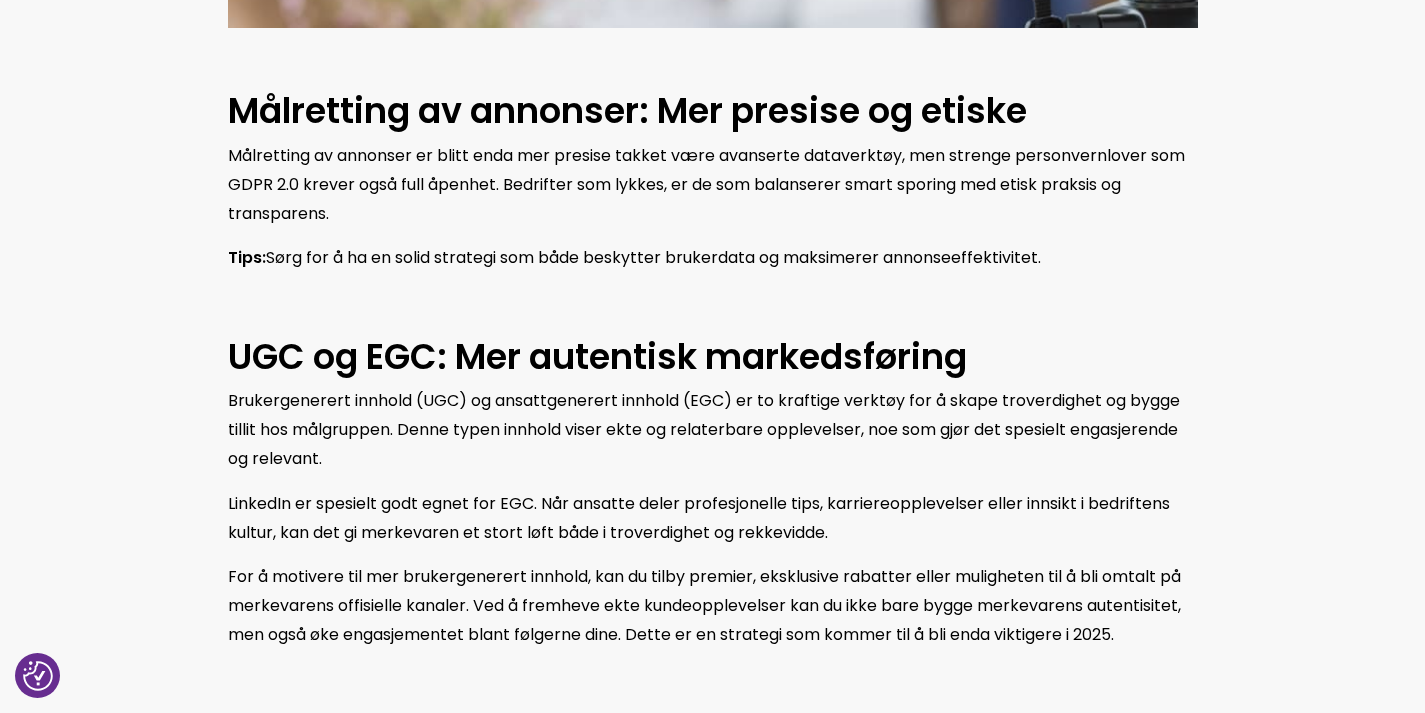 click on "Tips:  Sørg for å ha en solid strategi som både beskytter brukerdata og maksimerer annonseeffektivitet." at bounding box center [713, 258] 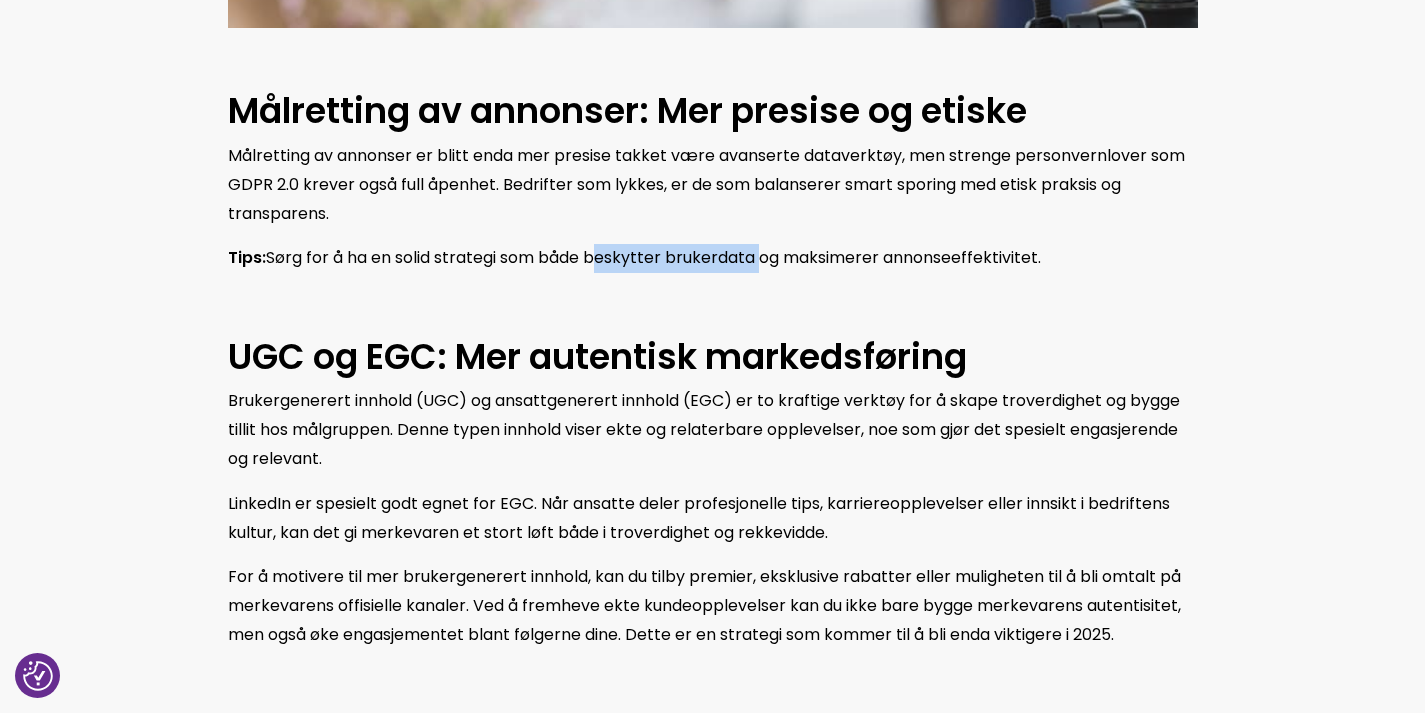 drag, startPoint x: 596, startPoint y: 260, endPoint x: 760, endPoint y: 254, distance: 164.10973 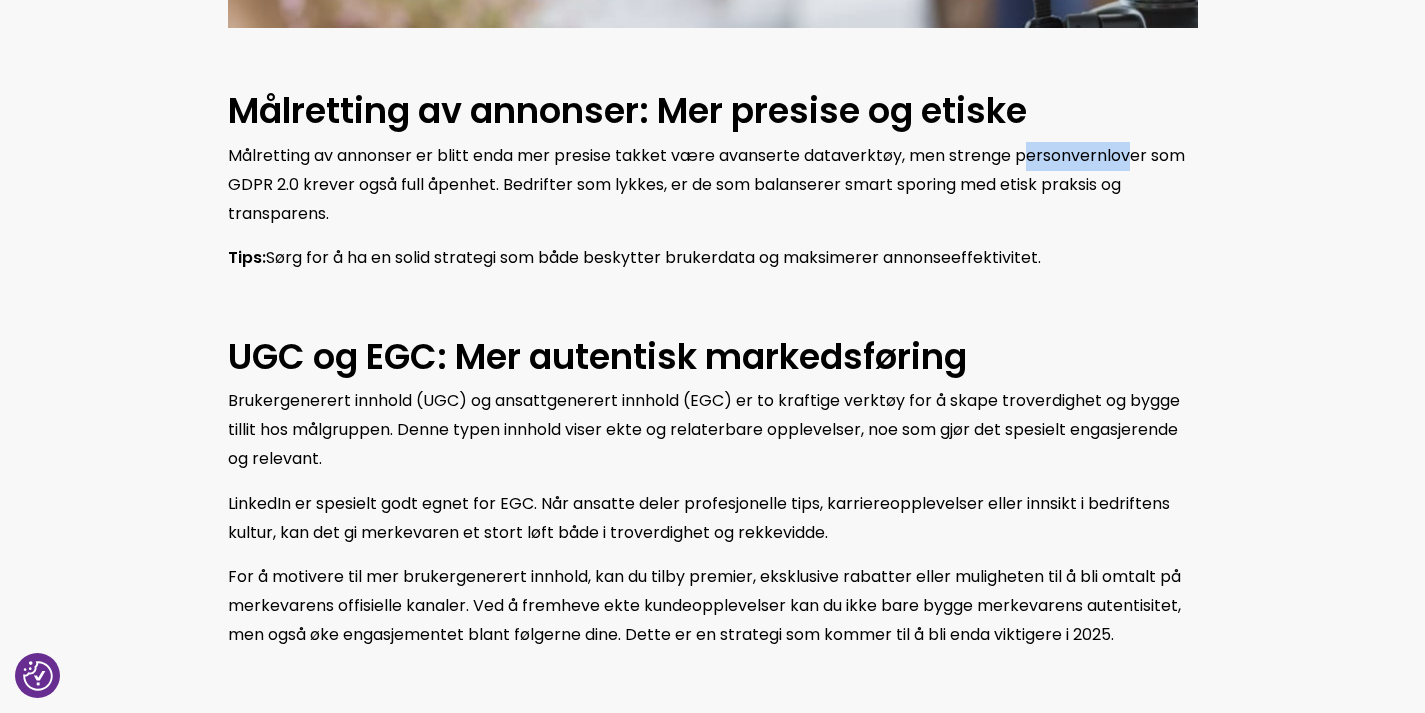 drag, startPoint x: 1021, startPoint y: 148, endPoint x: 1126, endPoint y: 160, distance: 105.68349 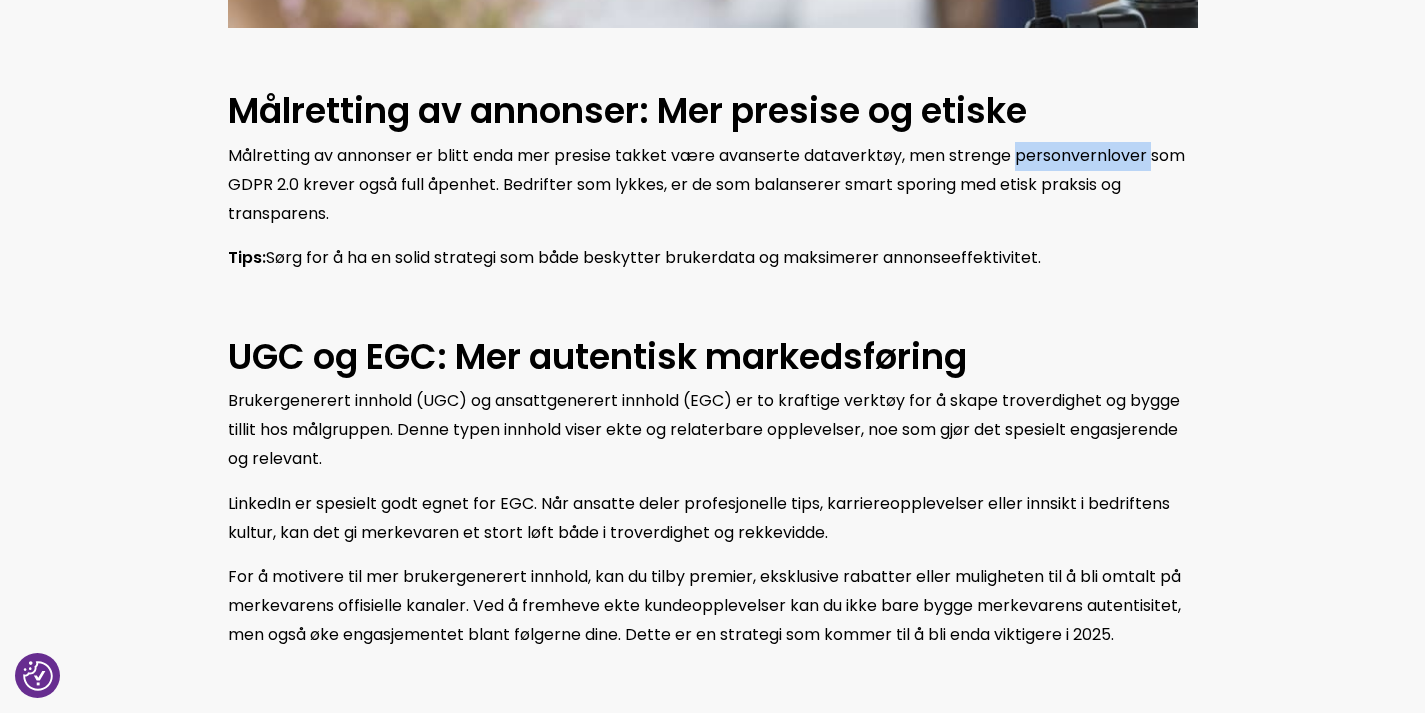 click on "Målretting av annonser er blitt enda mer presise takket være avanserte dataverktøy, men strenge personvernlover som GDPR 2.0 krever også full åpenhet. Bedrifter som lykkes, er de som balanserer smart sporing med etisk praksis og transparens." at bounding box center (706, 184) 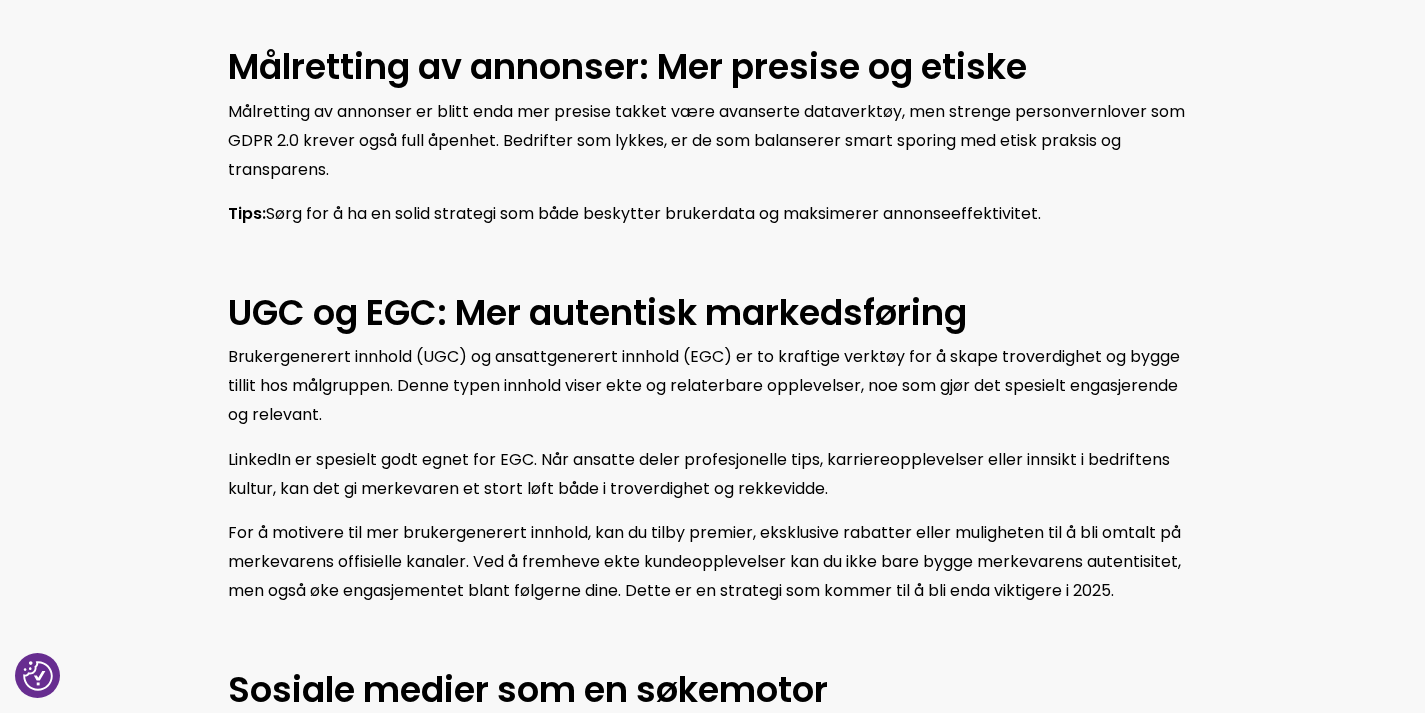 scroll, scrollTop: 2782, scrollLeft: 0, axis: vertical 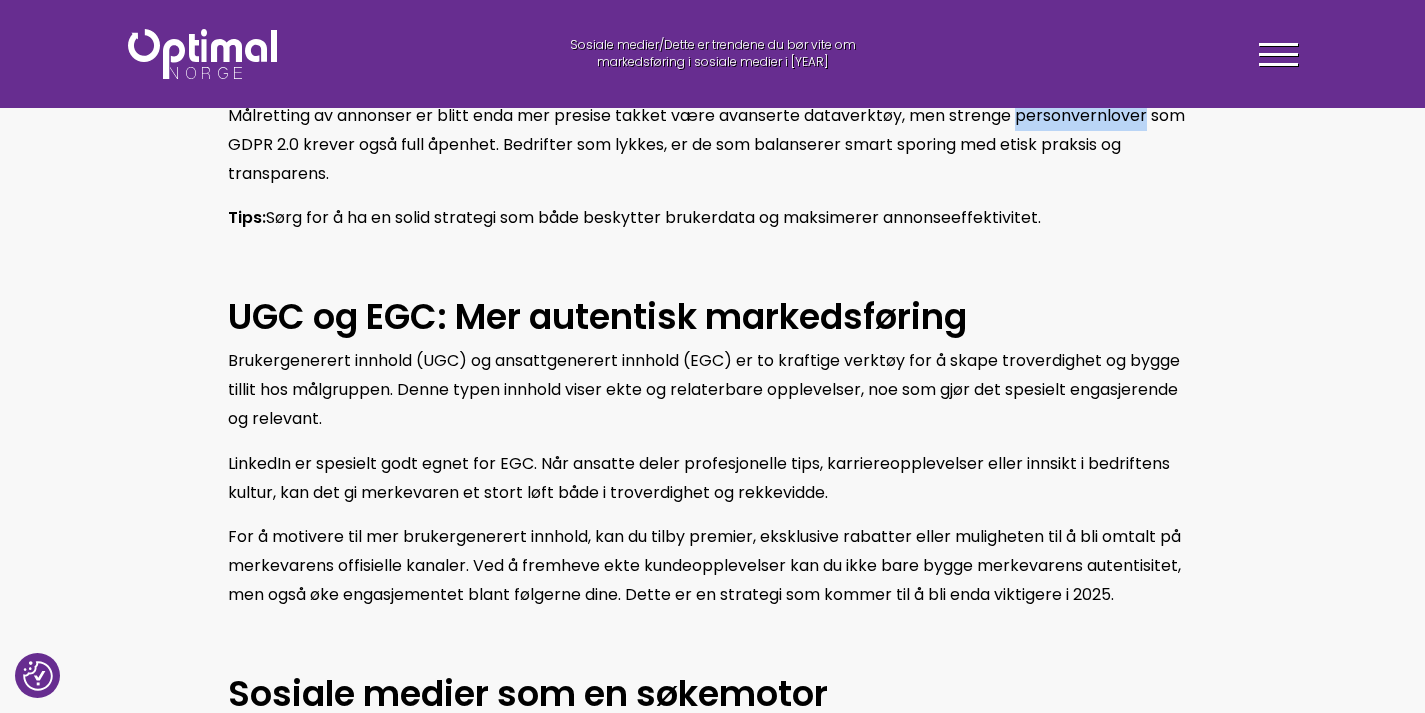 drag, startPoint x: 1010, startPoint y: 118, endPoint x: 1142, endPoint y: 117, distance: 132.00378 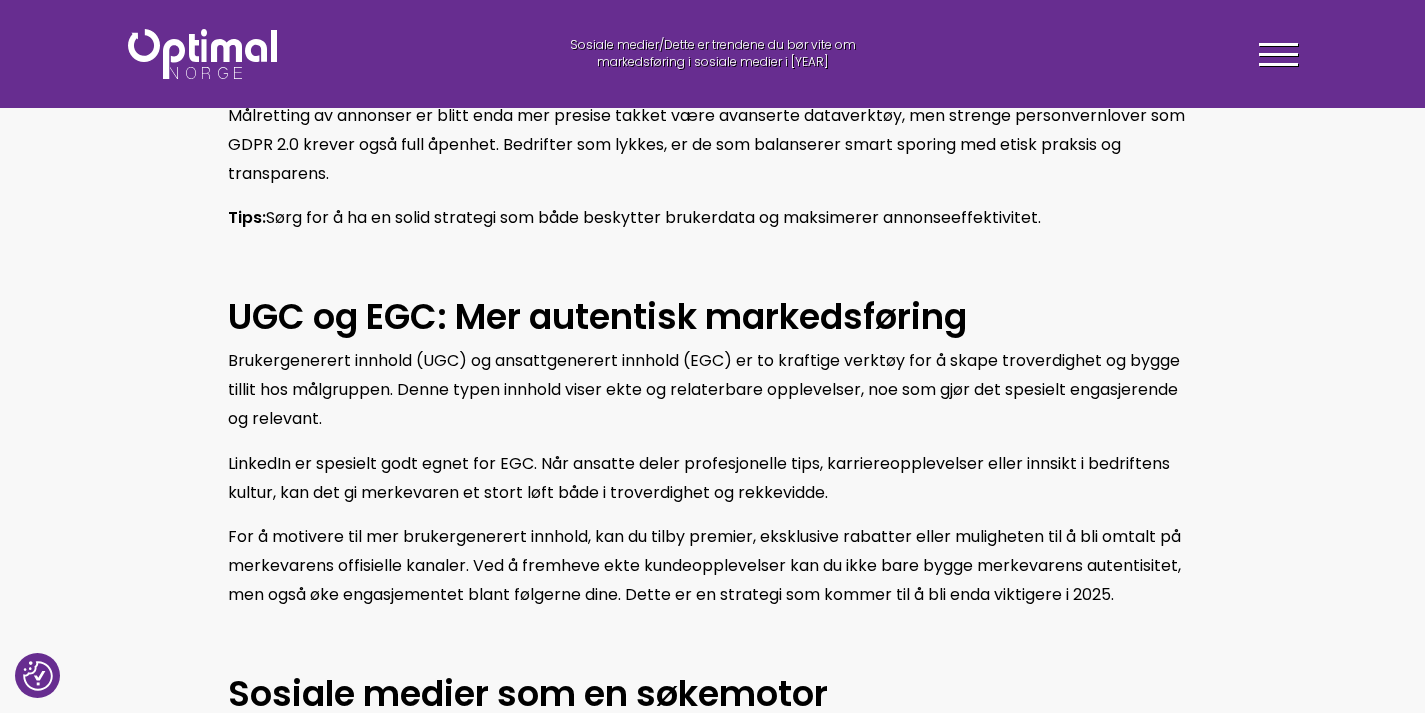 click on "For å motivere til mer brukergenerert innhold, kan du tilby premier, eksklusive rabatter eller muligheten til å bli omtalt på merkevarens offisielle kanaler. Ved å fremheve ekte kundeopplevelser kan du ikke bare bygge merkevarens autentisitet, men også øke engasjementet blant følgerne dine. Dette er en strategi som kommer til å bli enda viktigere i 2025." at bounding box center (704, 565) 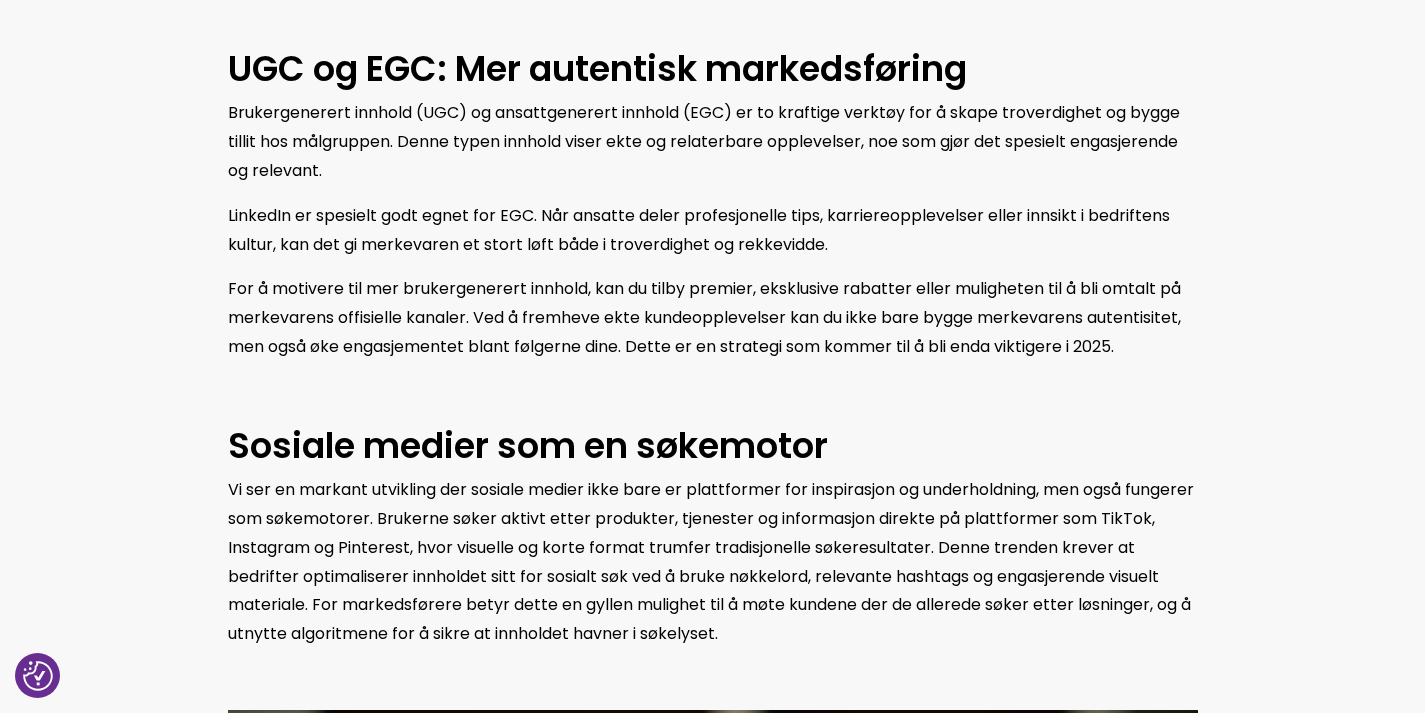 scroll, scrollTop: 3031, scrollLeft: 0, axis: vertical 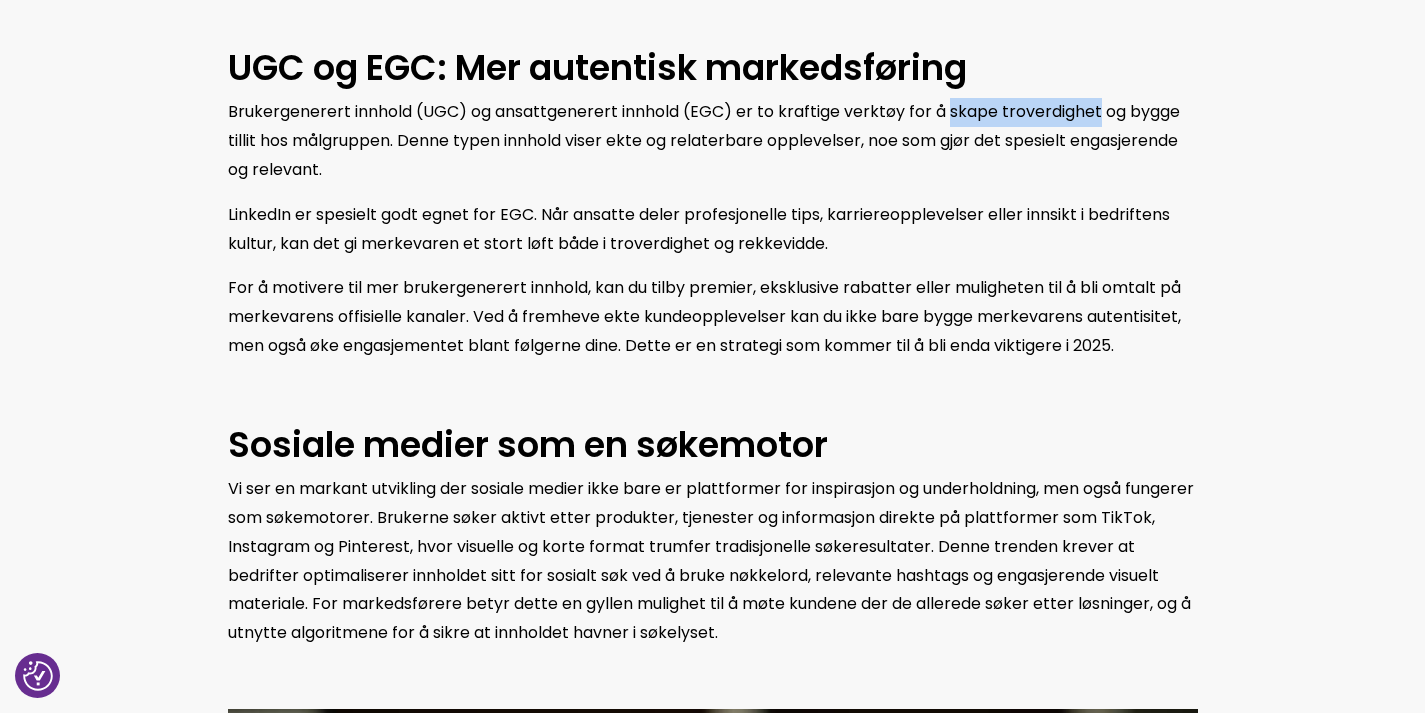 drag, startPoint x: 946, startPoint y: 107, endPoint x: 1095, endPoint y: 112, distance: 149.08386 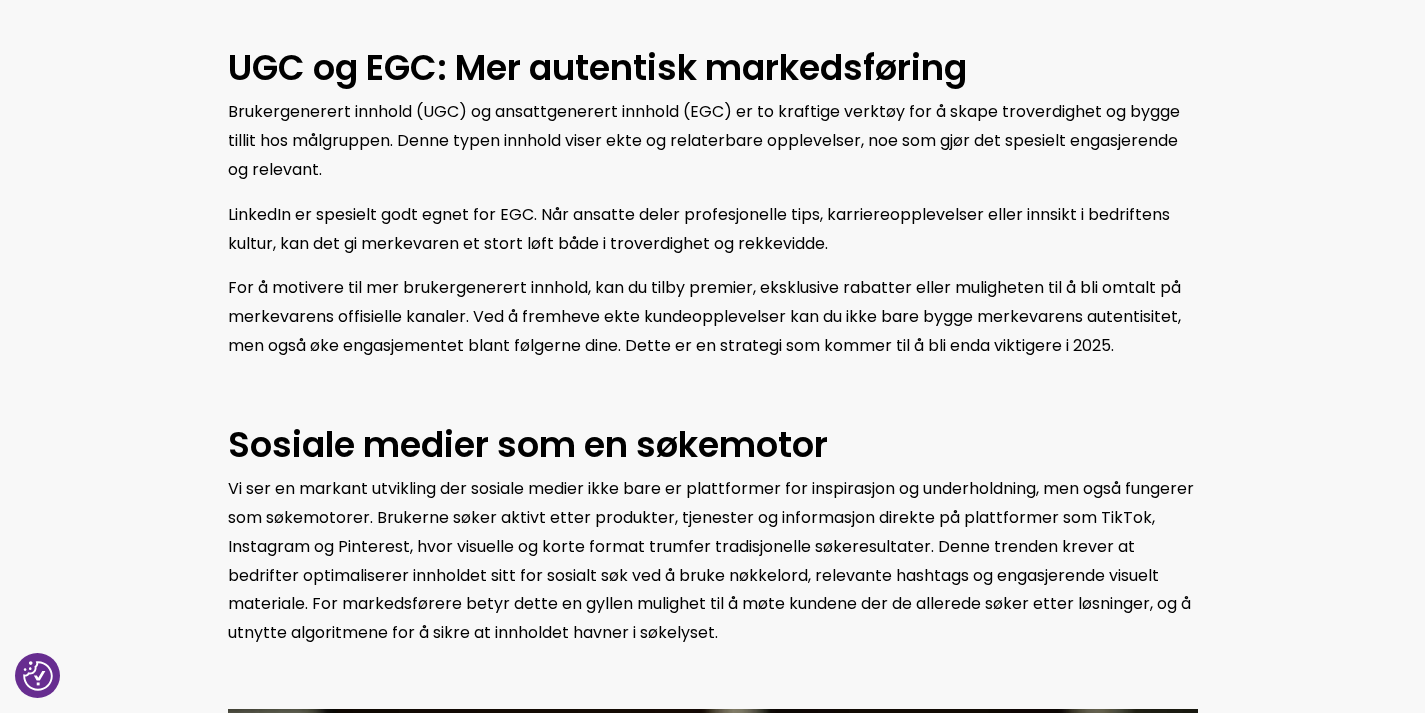 click on "LinkedIn er spesielt godt egnet for EGC. Når ansatte deler profesjonelle tips, karriereopplevelser eller innsikt i bedriftens kultur, kan det gi merkevaren et stort løft både i troverdighet og rekkevidde." at bounding box center [713, 230] 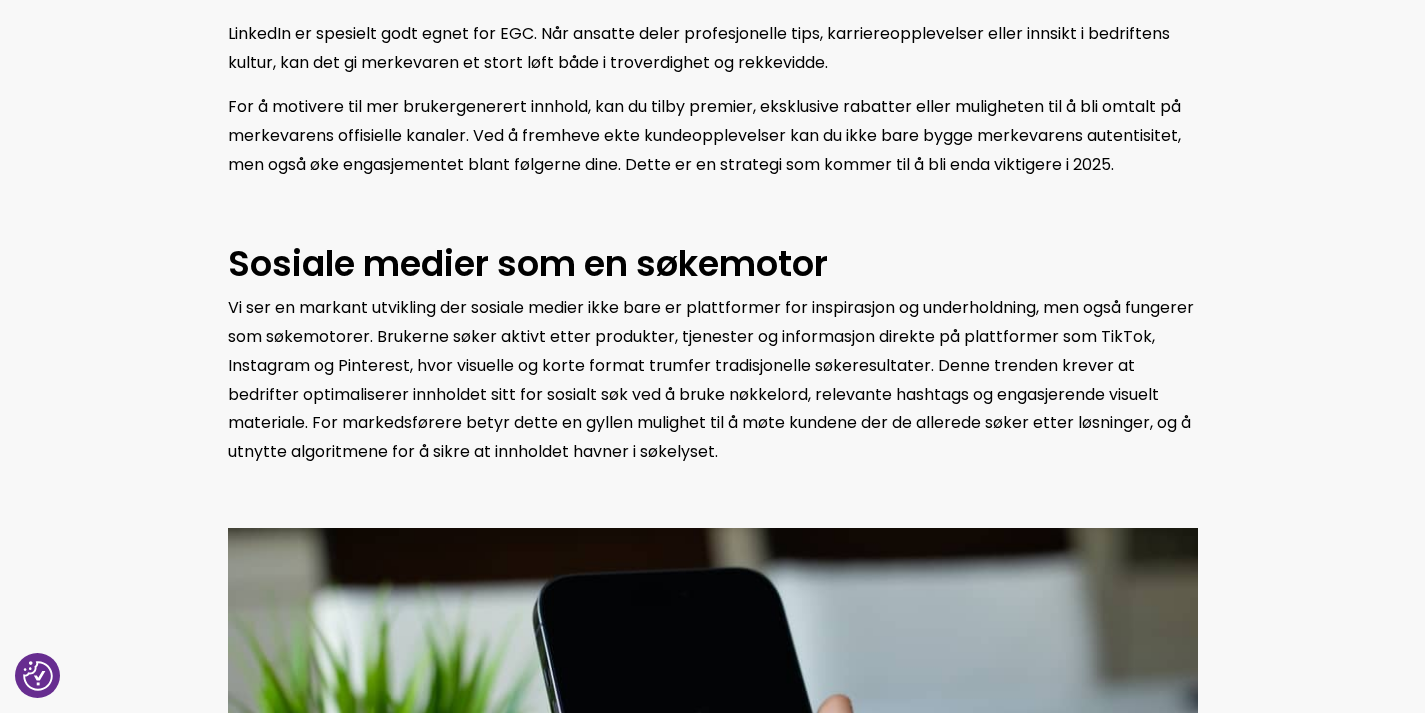 scroll, scrollTop: 3213, scrollLeft: 0, axis: vertical 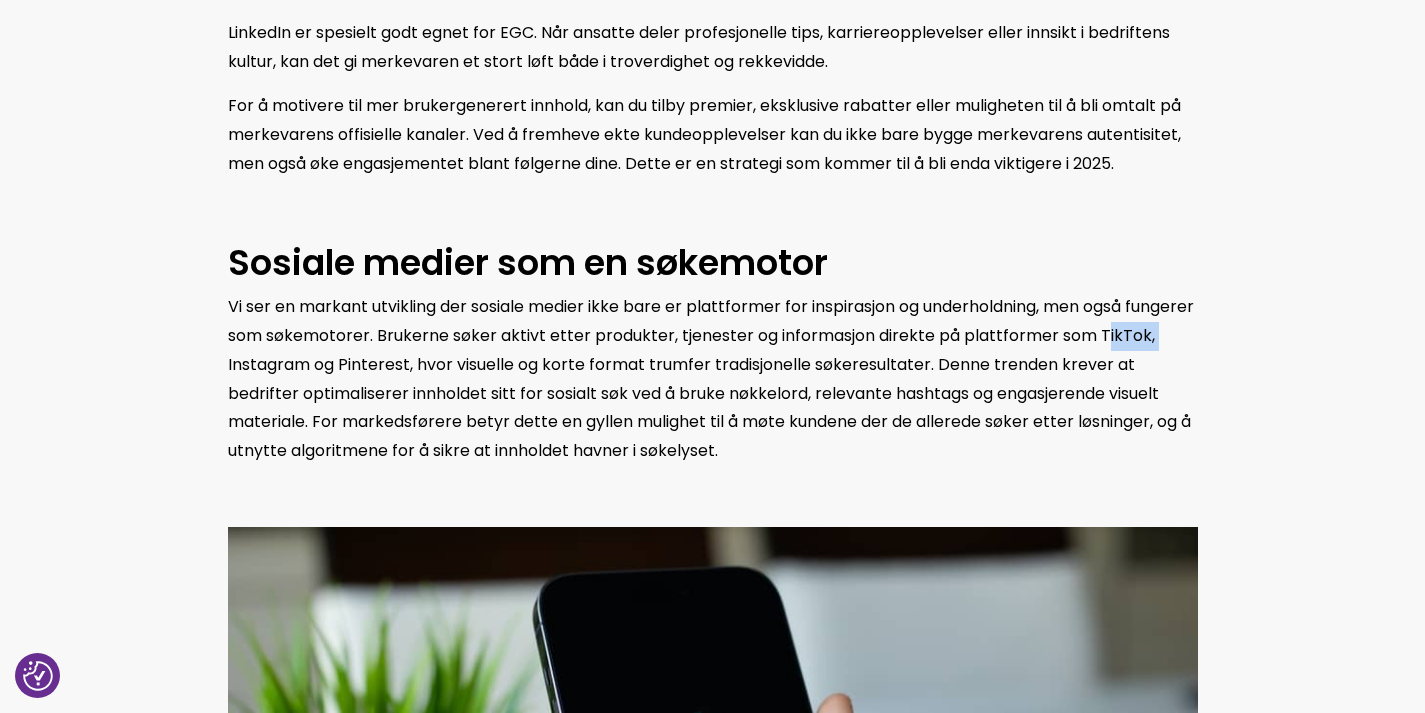 drag, startPoint x: 233, startPoint y: 359, endPoint x: 281, endPoint y: 363, distance: 48.166378 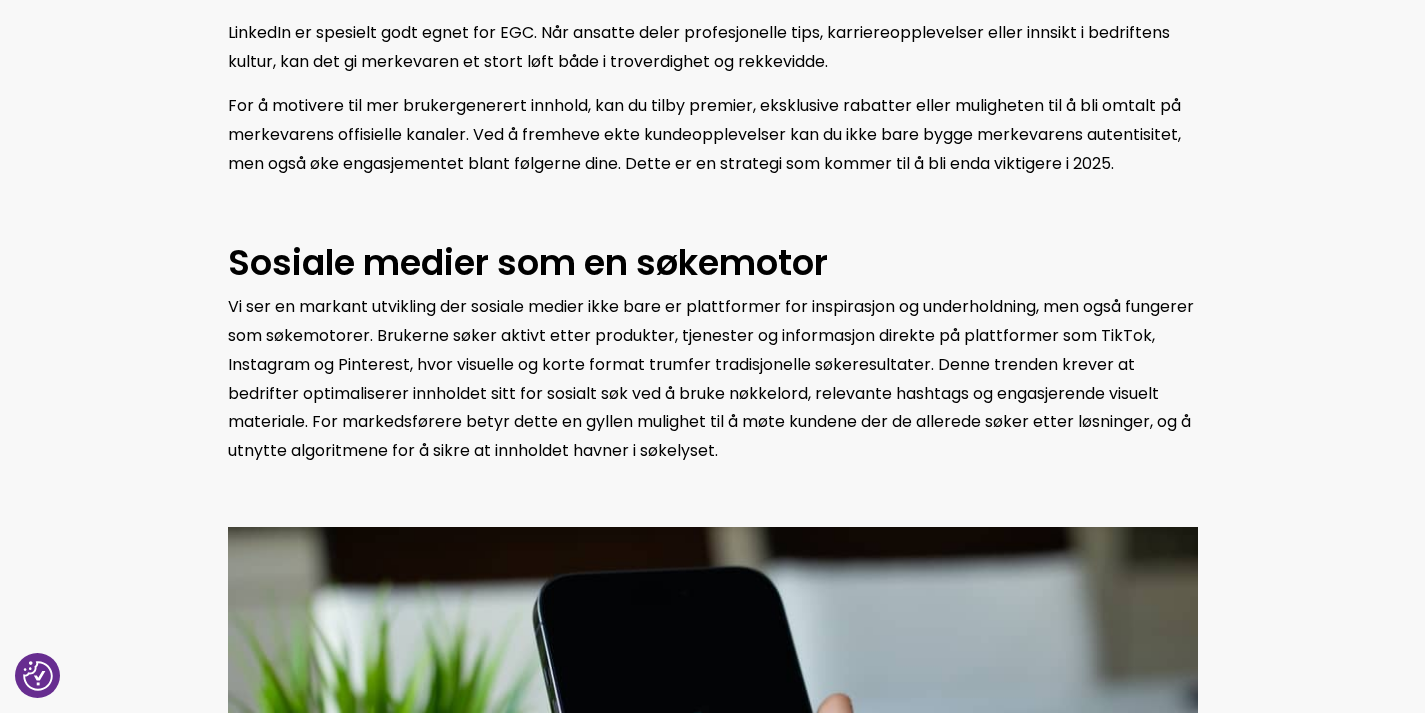 click on "Kunstig intelligens og personalisering på et helt nytt nivå
I [YEAR] har kunstig intelligens (KI) og maskinlæring blitt enda mer integrert i markedsføring. Den vil spille en viktigere rolle enn tidligere, enten det er snakk om avanserte algoritmer som optimaliserer annonsekampanjer i sanntid eller hyperpersonalisert innhold som treffer målgruppen på individnivå.
Plattformene som Meta og Google vil fortsette å lede an, men mindre aktører vil også tilby KI-baserte løsninger som kan gi små og mellomstore bedrifter et konkurransefortrinn.
Utvidet virkelighet (AR) blir standard
AR har for alvor slått gjennom, og teknologien brukes nå aktivt for å forbedre kundeopplevelsen i digitale kanaler. Fra å la kunder «prøve» produkter virtuelt til å skape engasjerende kampanjer som kombinerer den digitale og fysiske verden, gir AR kreative muligheter som kunder forventer i [YEAR].
Eksempel:
Tips:" at bounding box center [712, -333] 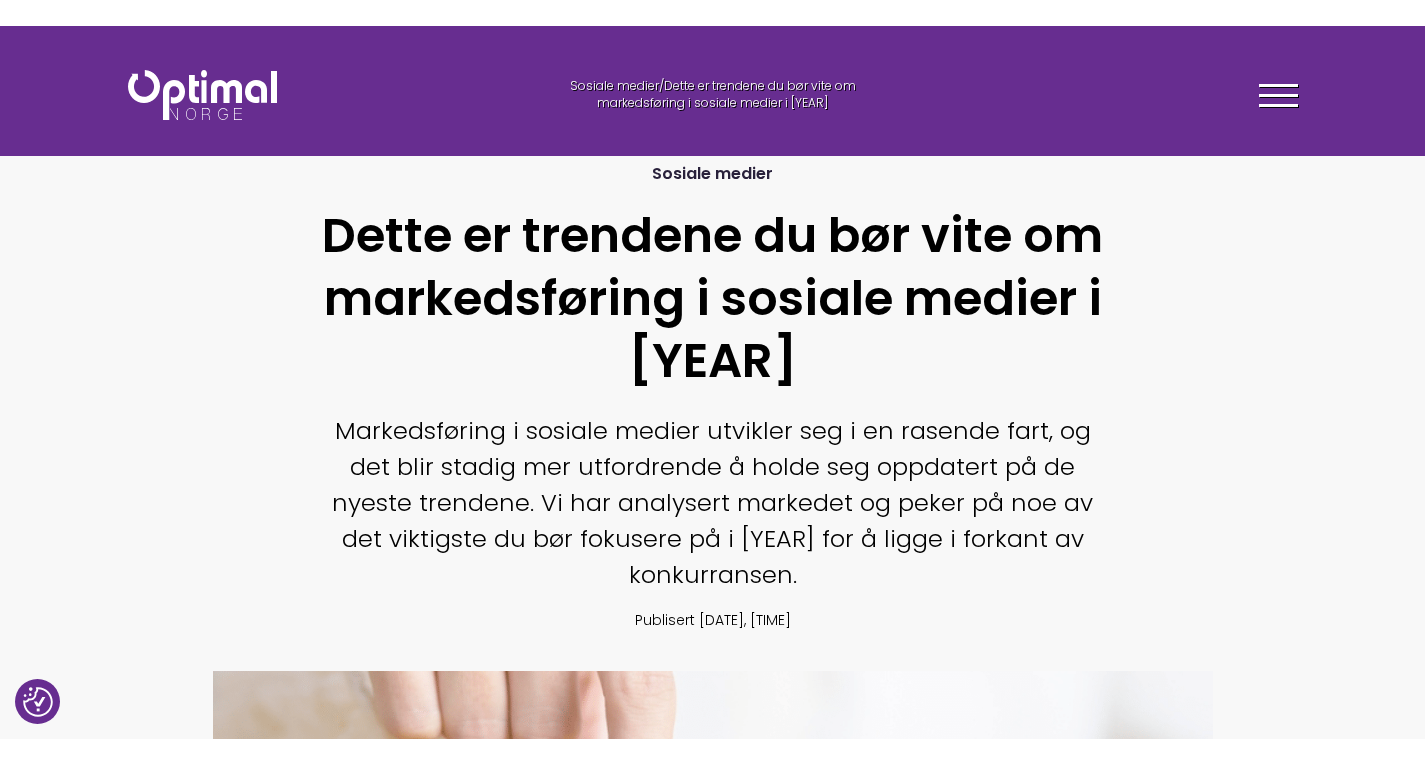 scroll, scrollTop: 0, scrollLeft: 0, axis: both 